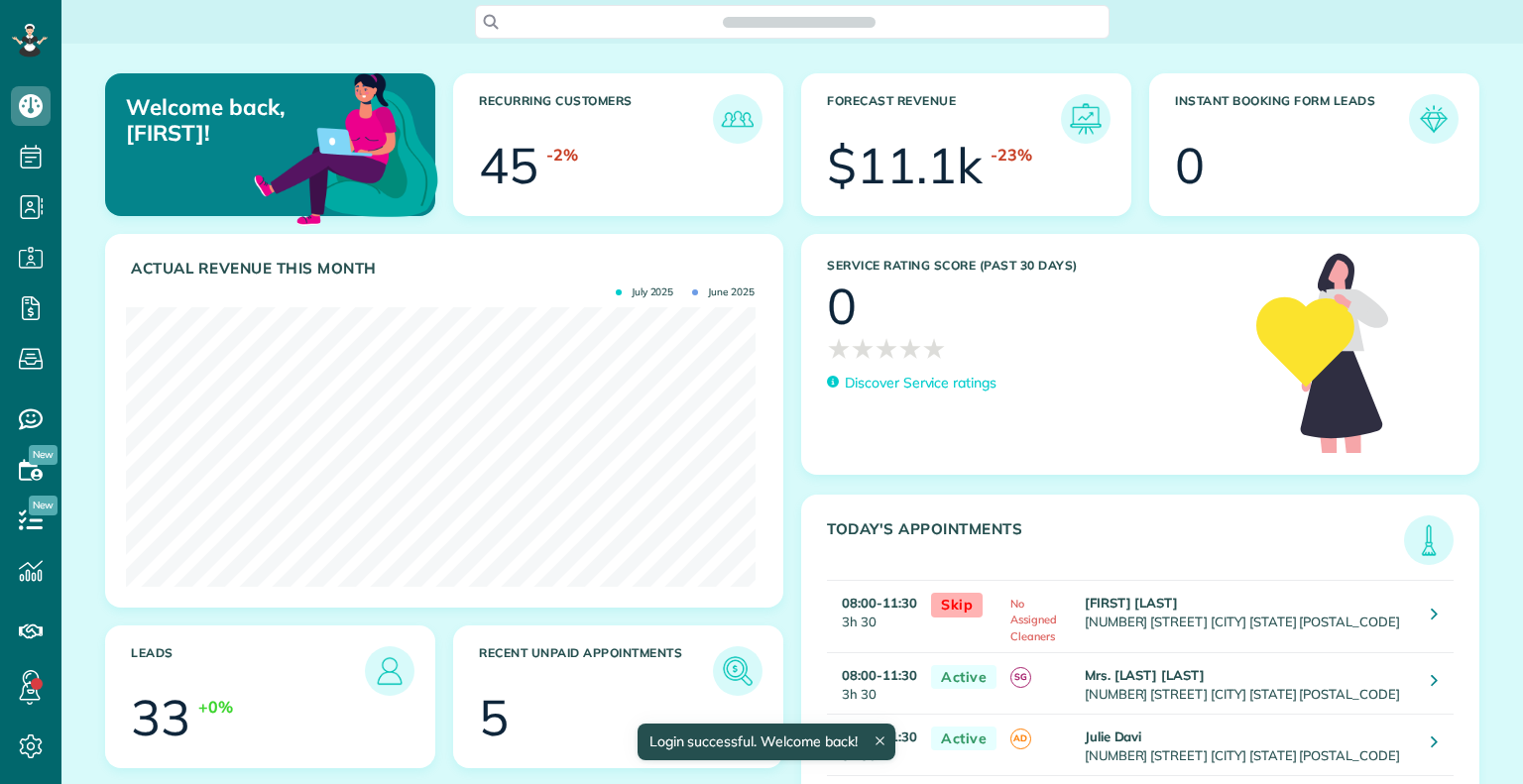 scroll, scrollTop: 0, scrollLeft: 0, axis: both 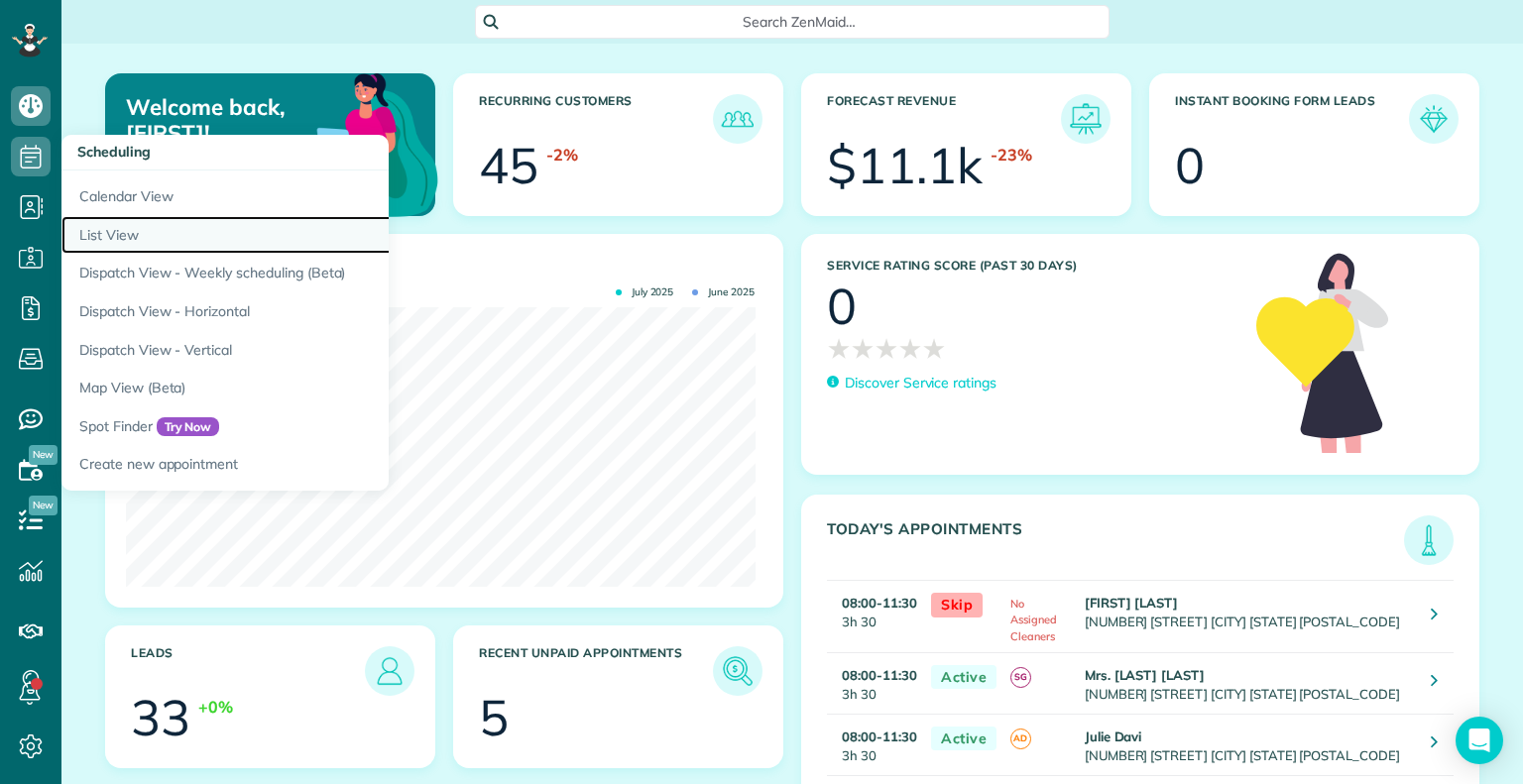 click on "List View" at bounding box center [309, 235] 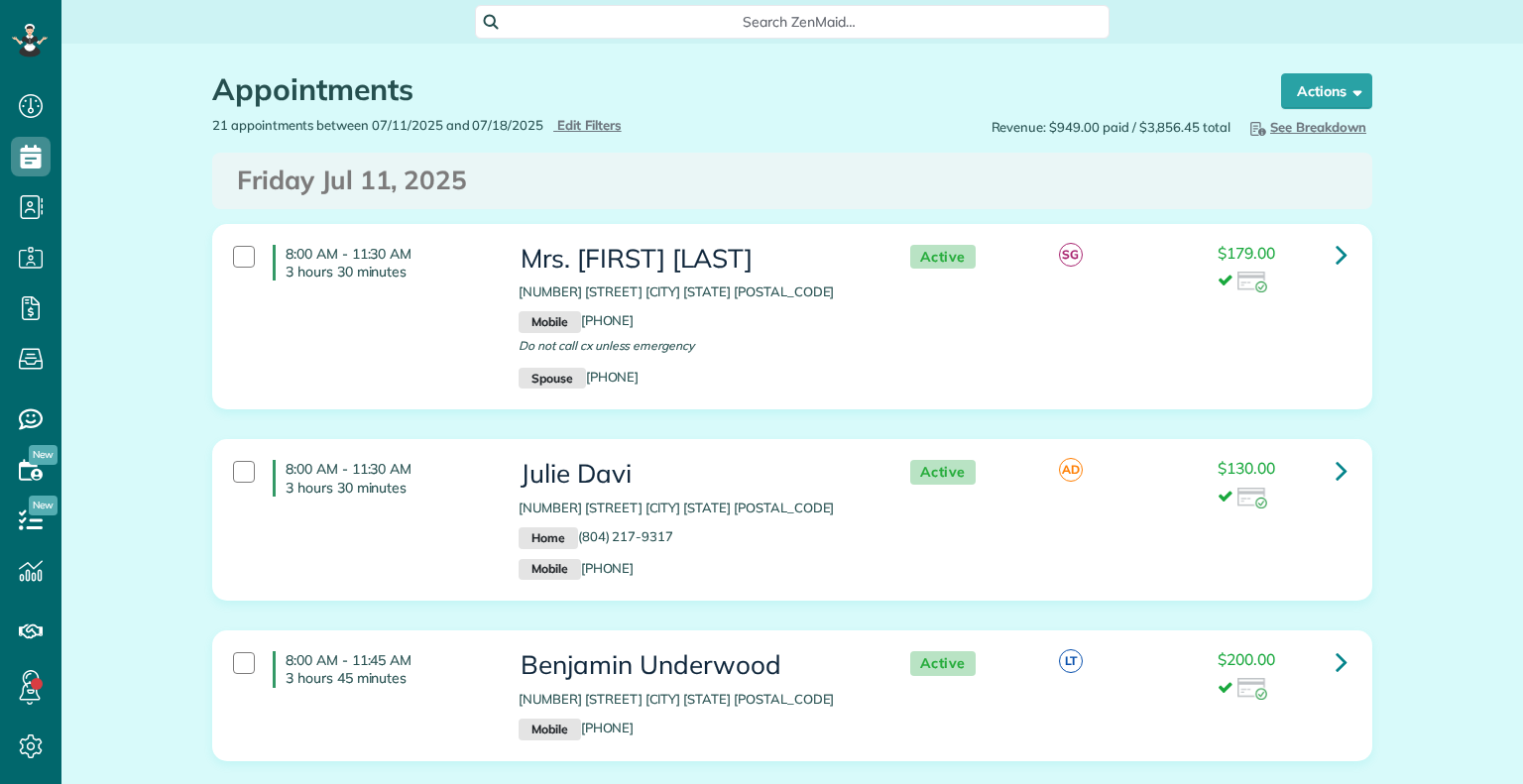 type on "**********" 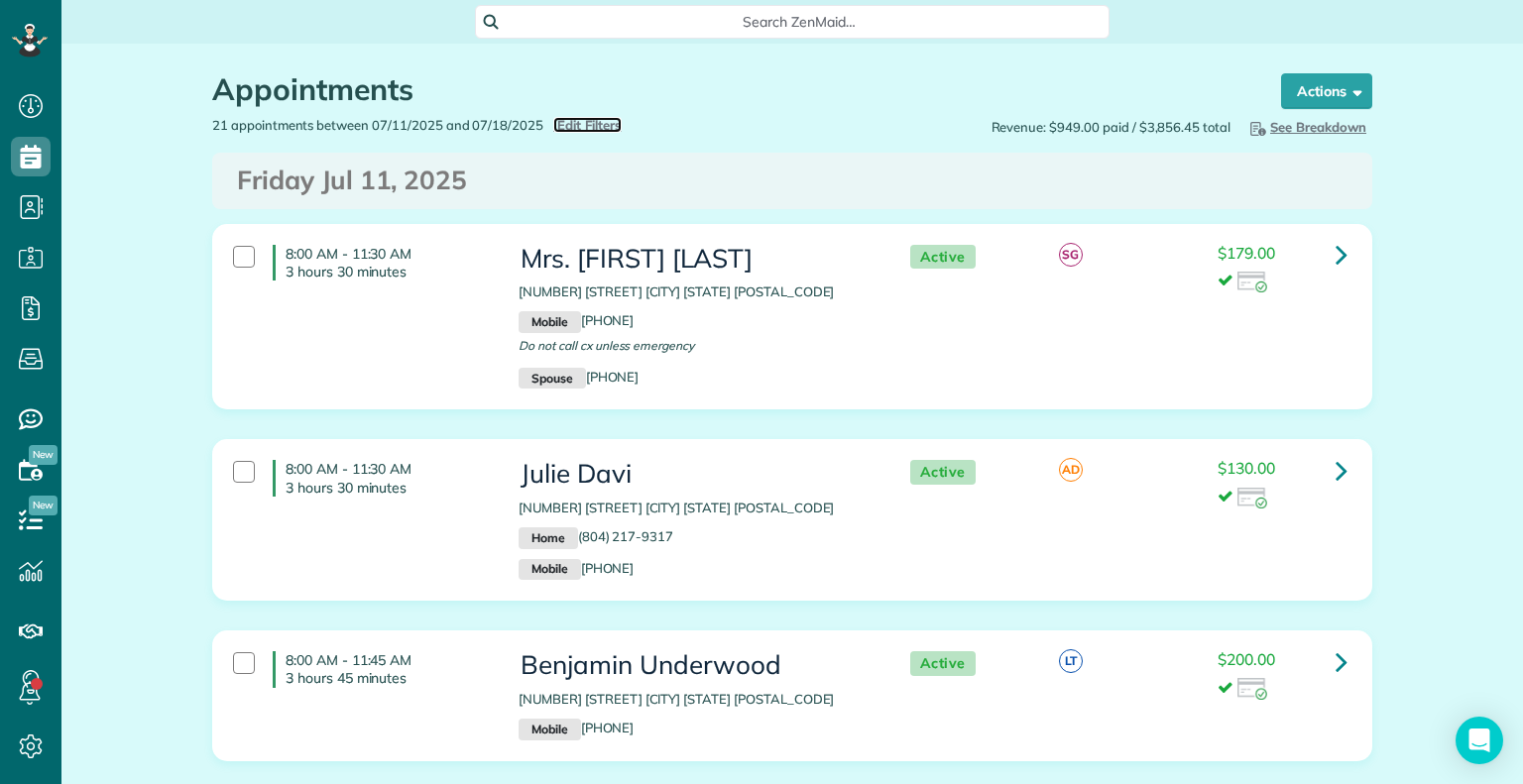 click on "Edit Filters" at bounding box center (589, 125) 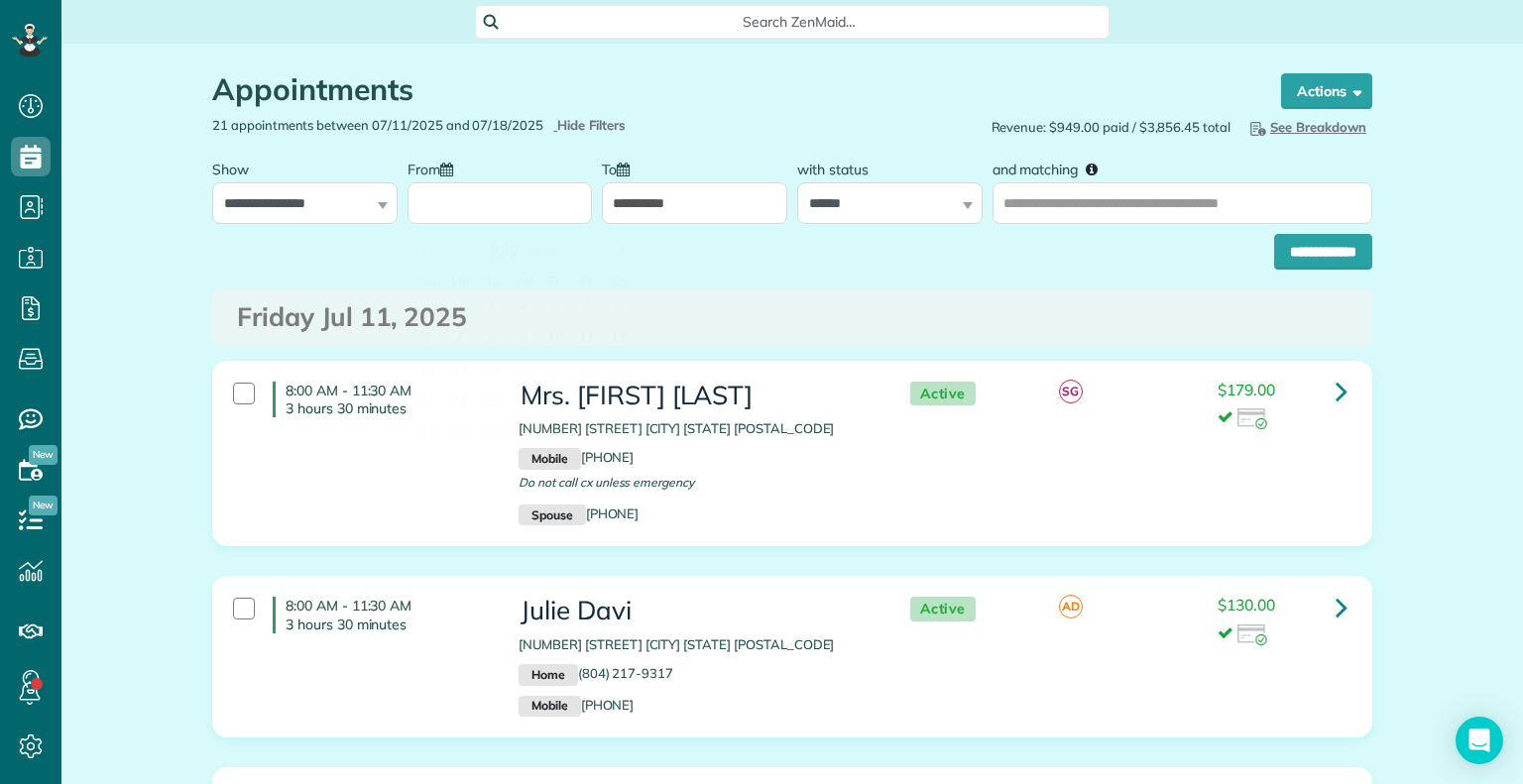 click on "From" at bounding box center [500, 203] 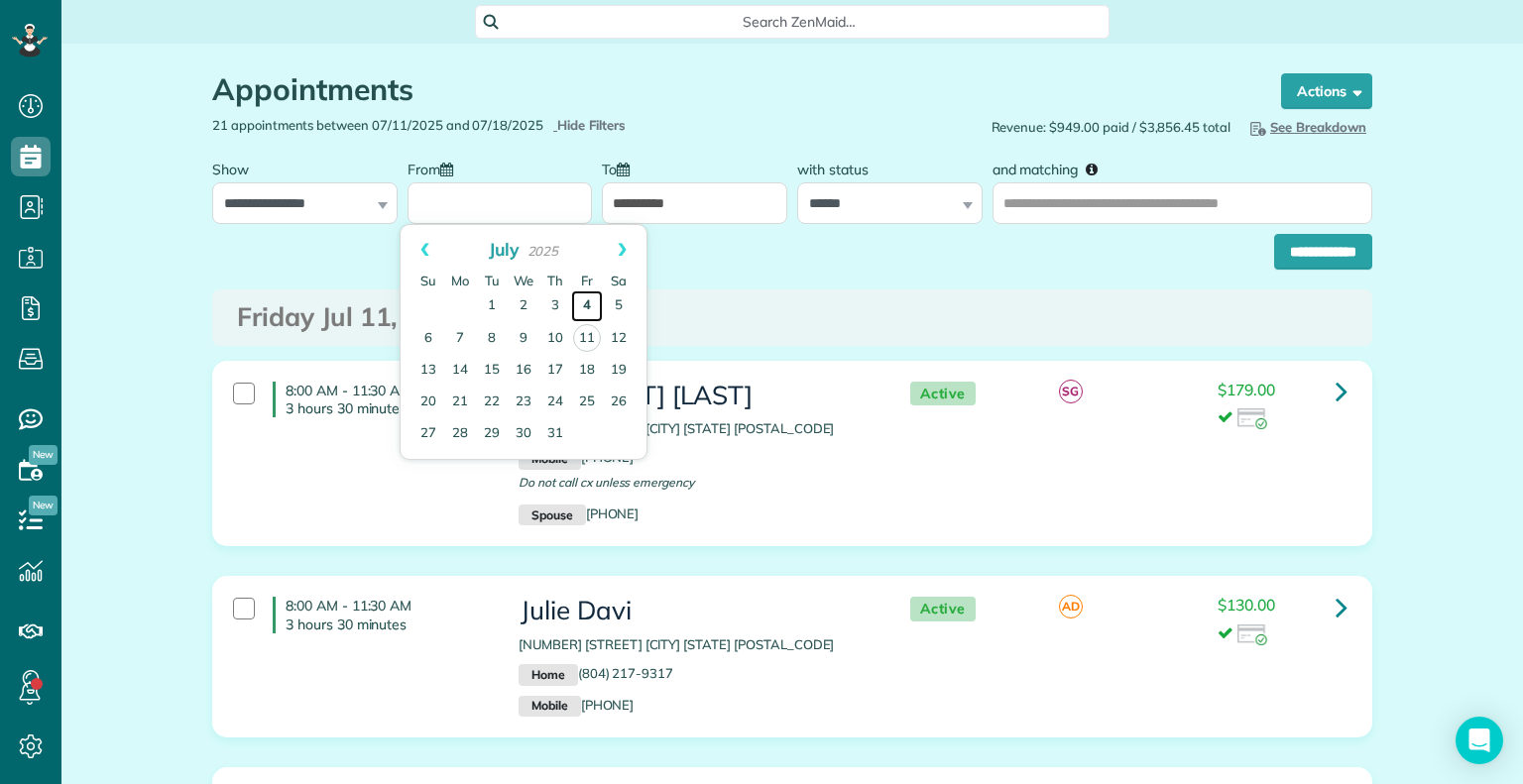 click on "4" at bounding box center (587, 306) 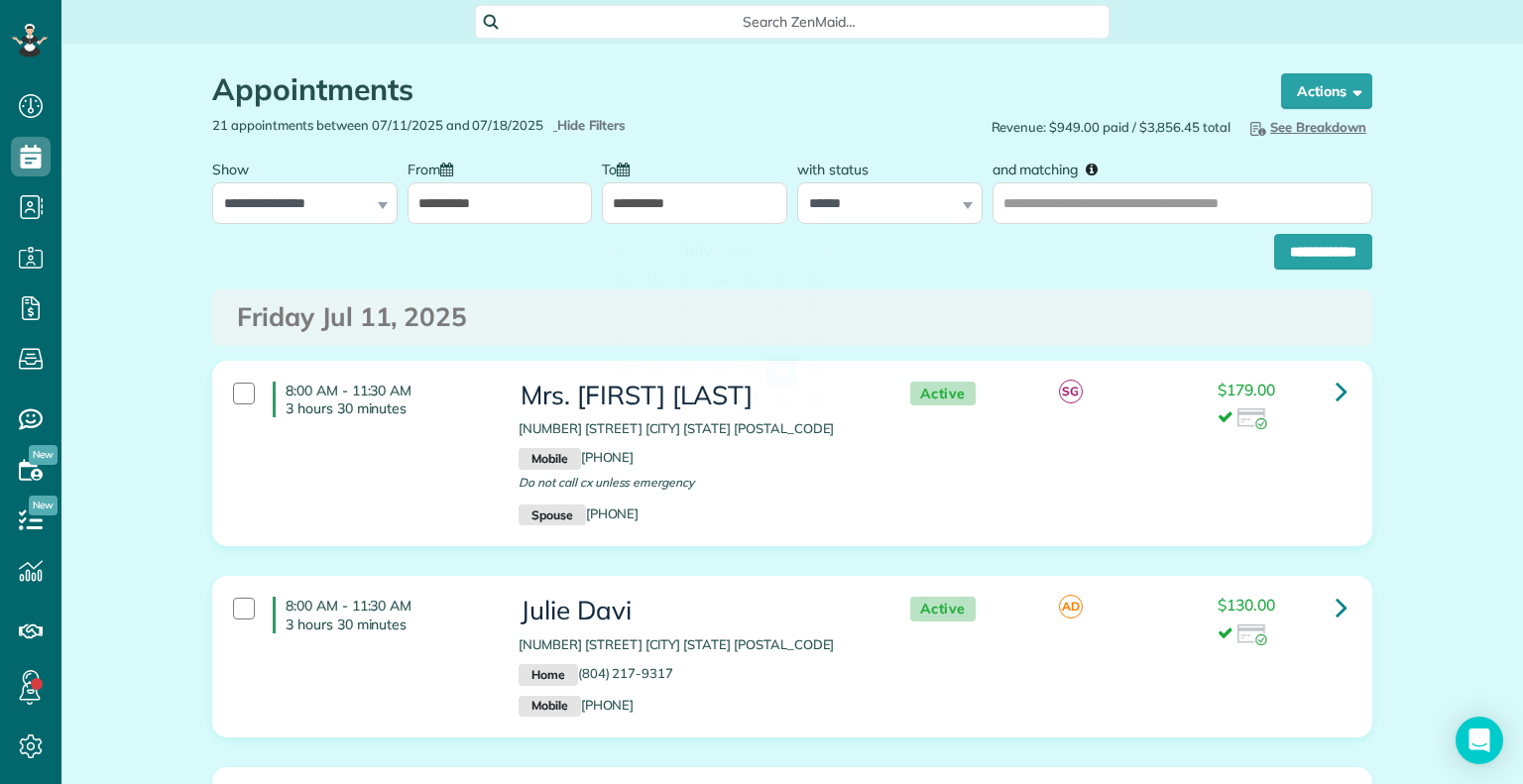 click on "**********" at bounding box center [694, 203] 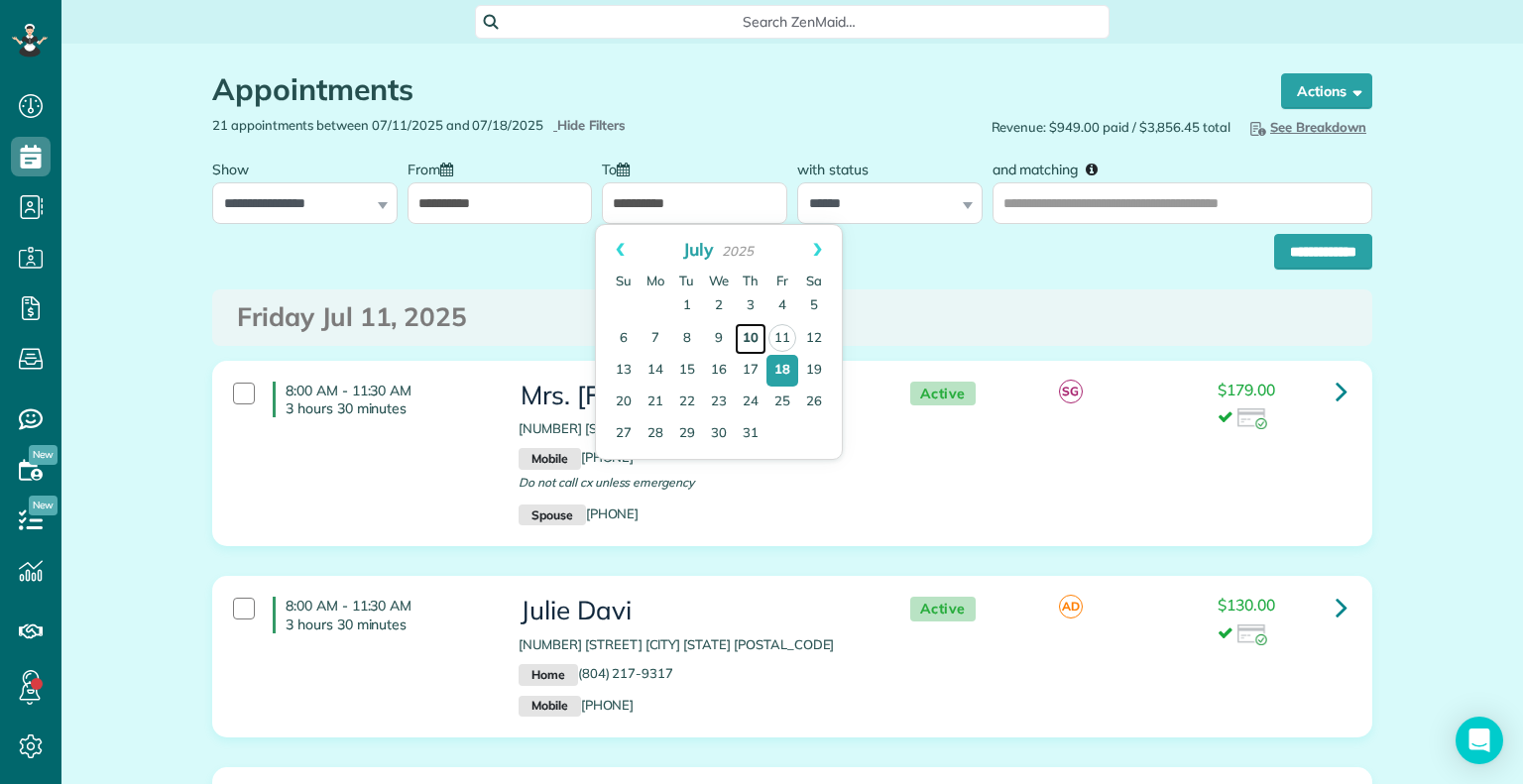 click on "10" at bounding box center [751, 339] 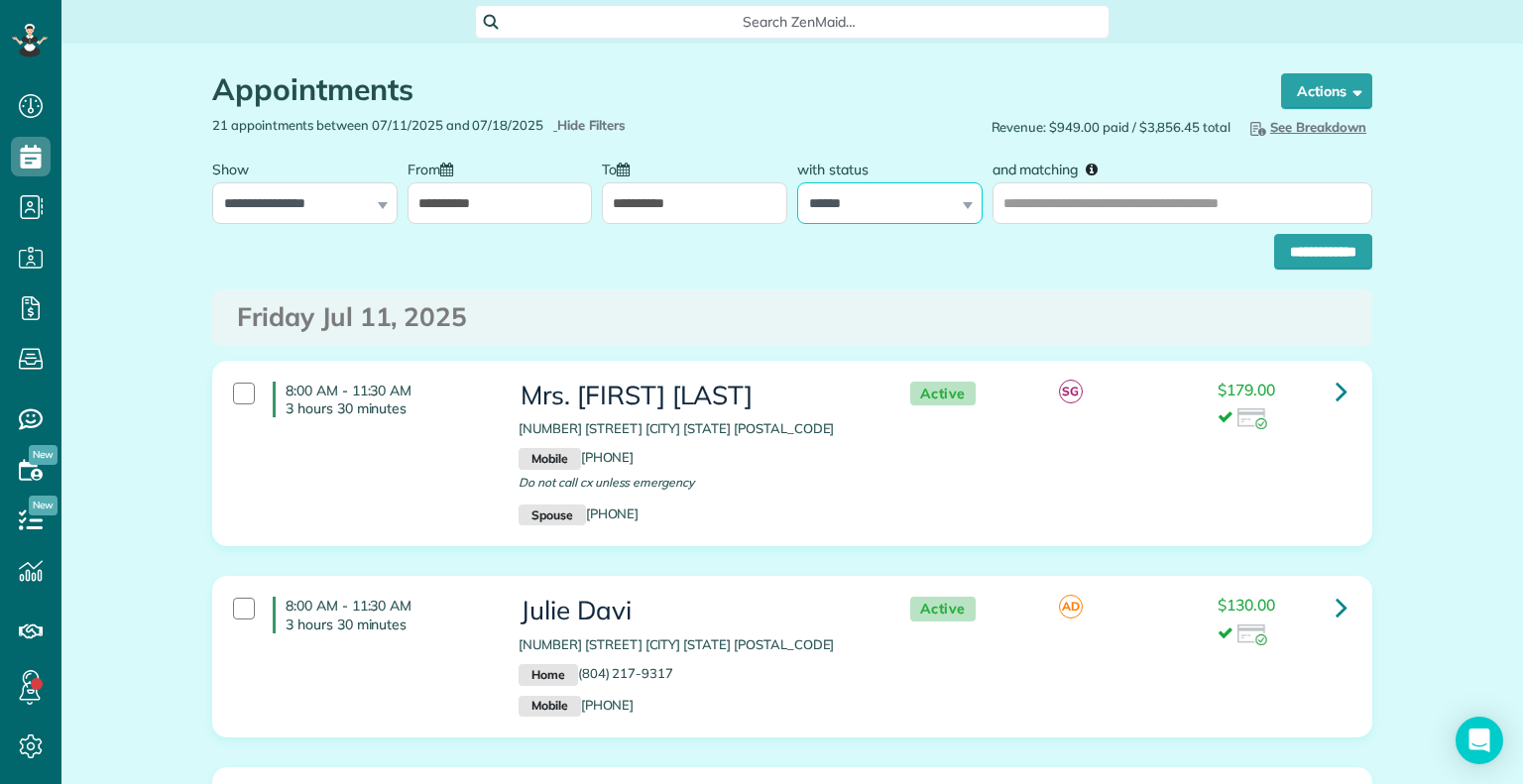 click on "**********" at bounding box center [889, 203] 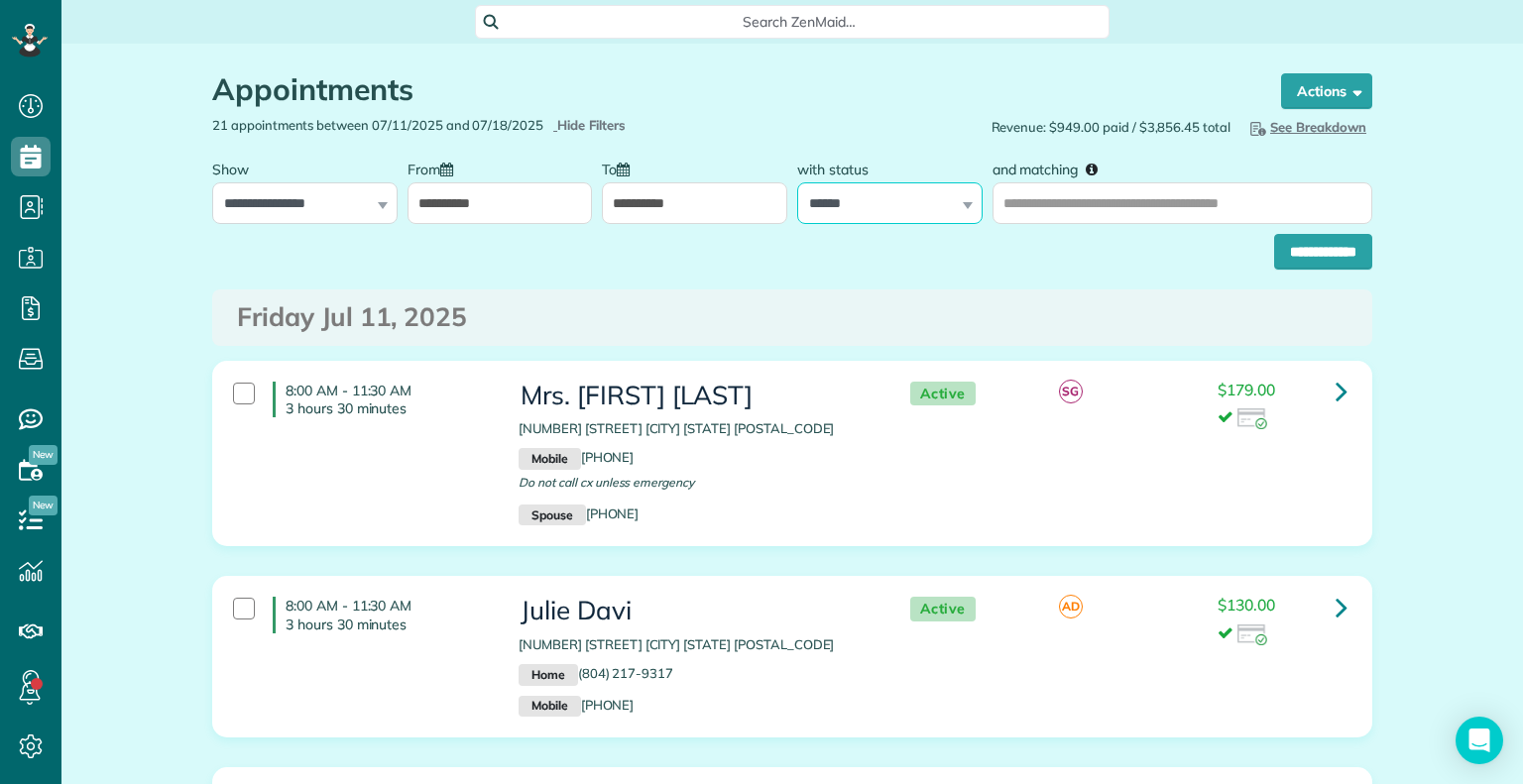 select 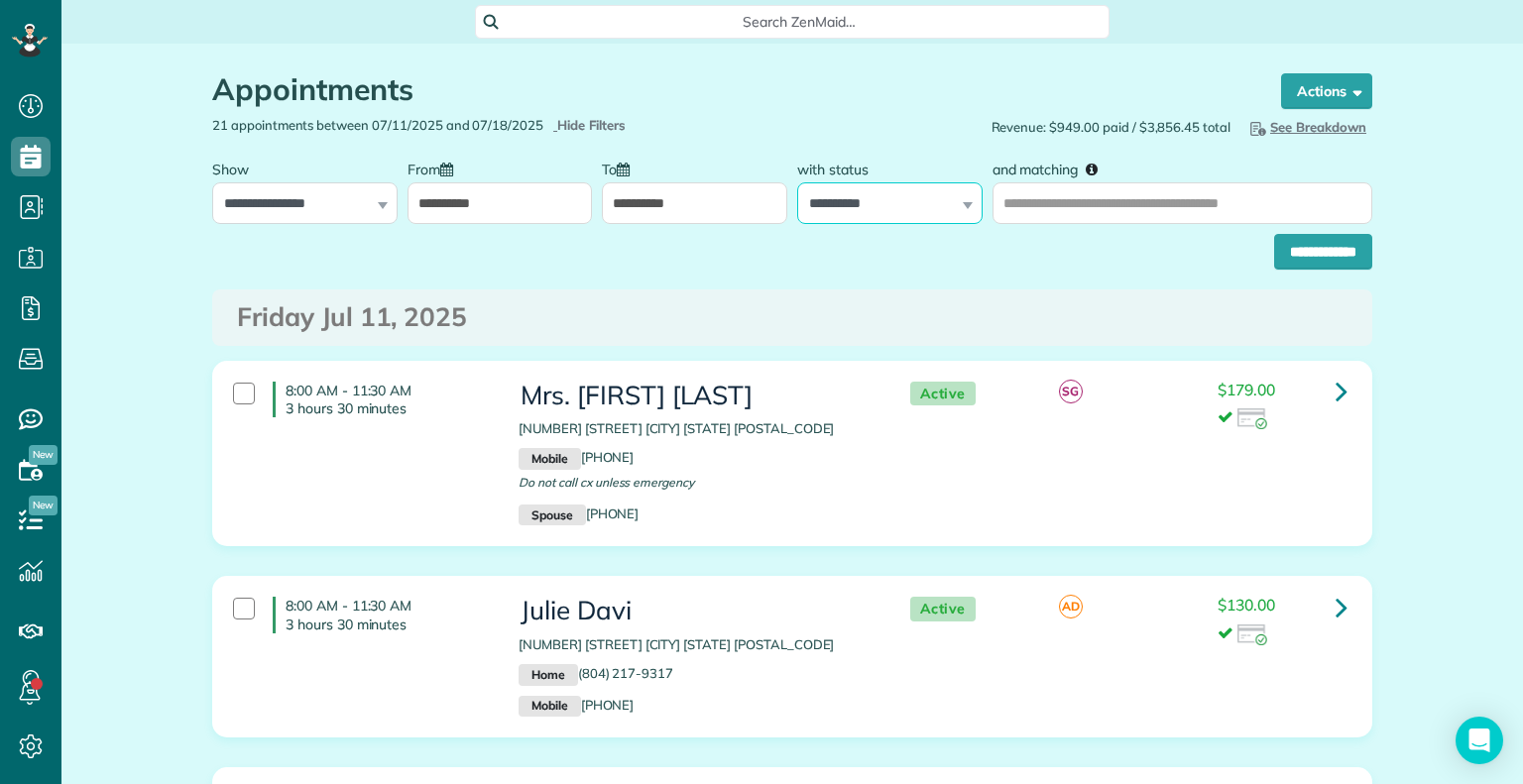 click on "**********" at bounding box center (889, 203) 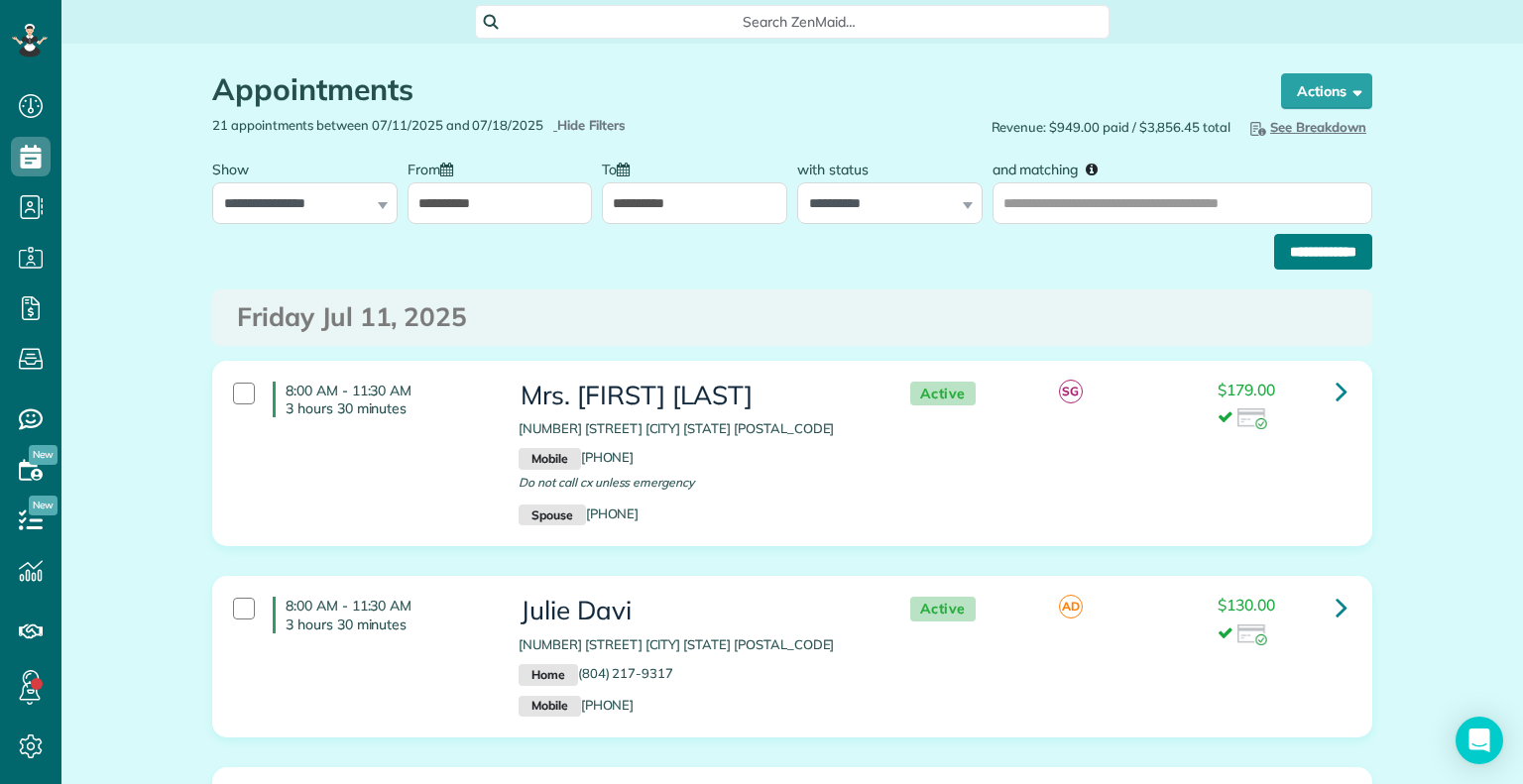 click on "**********" at bounding box center [1323, 252] 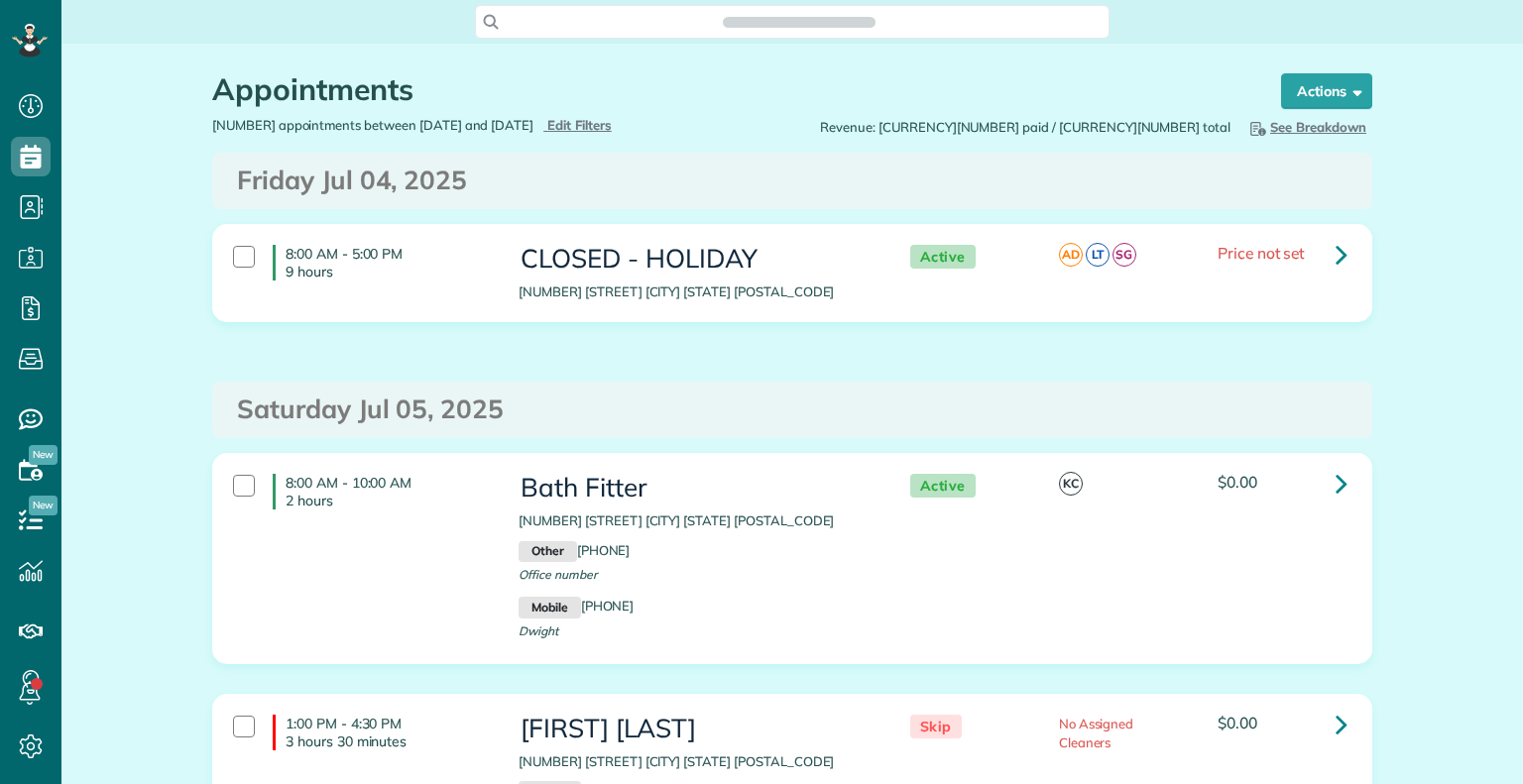 scroll, scrollTop: 0, scrollLeft: 0, axis: both 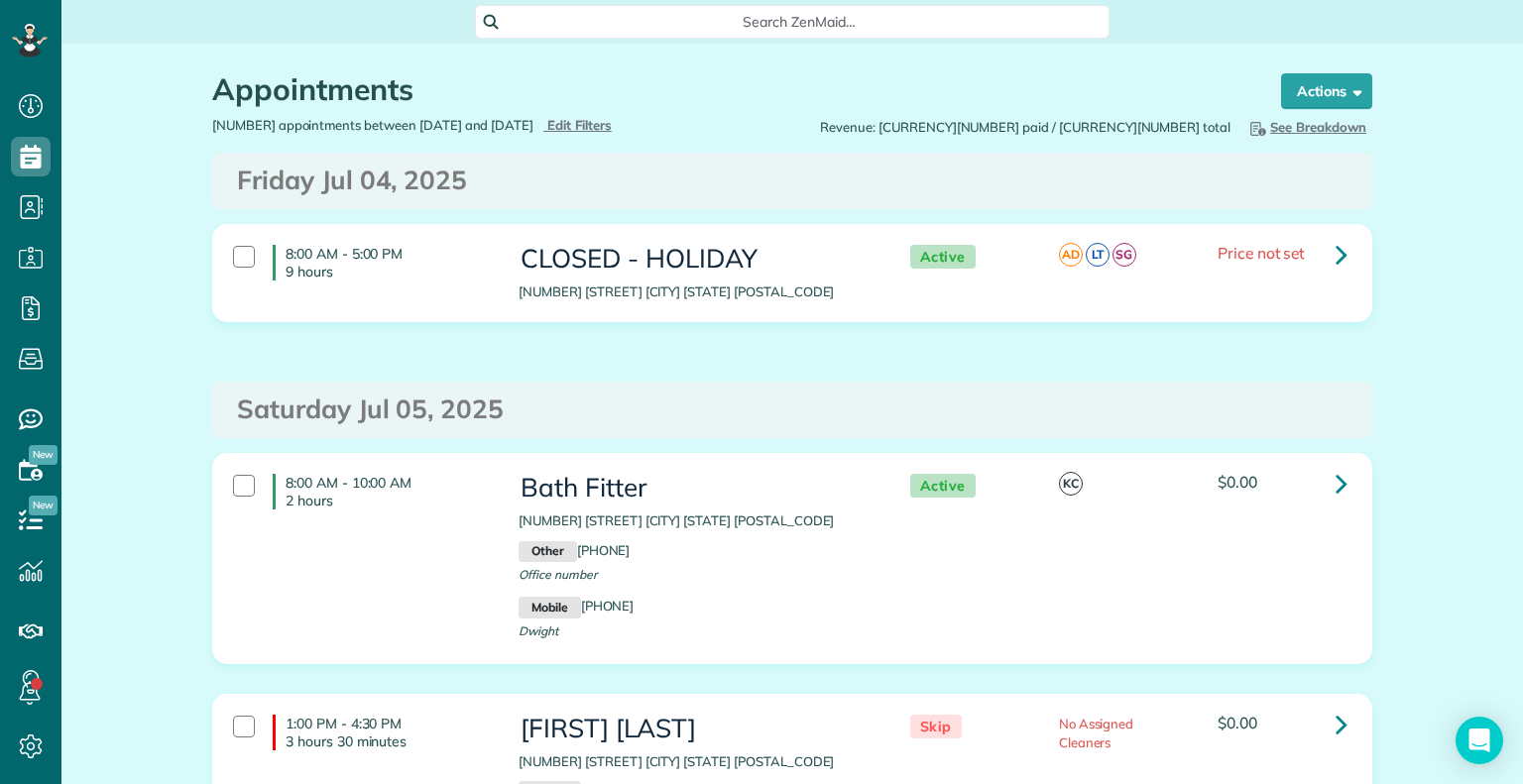 click on "Search ZenMaid…" at bounding box center (799, 22) 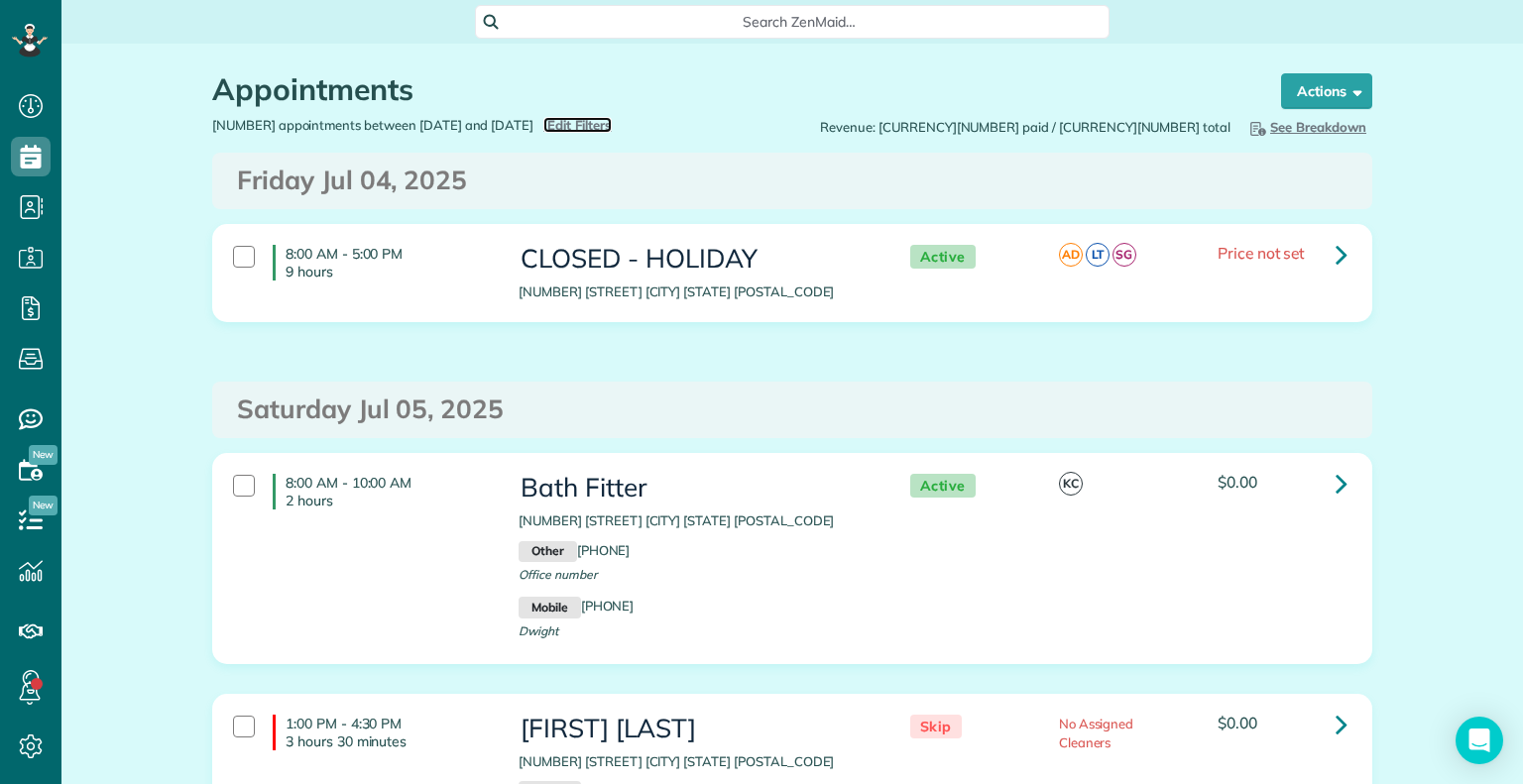 click on "Edit Filters" at bounding box center (579, 125) 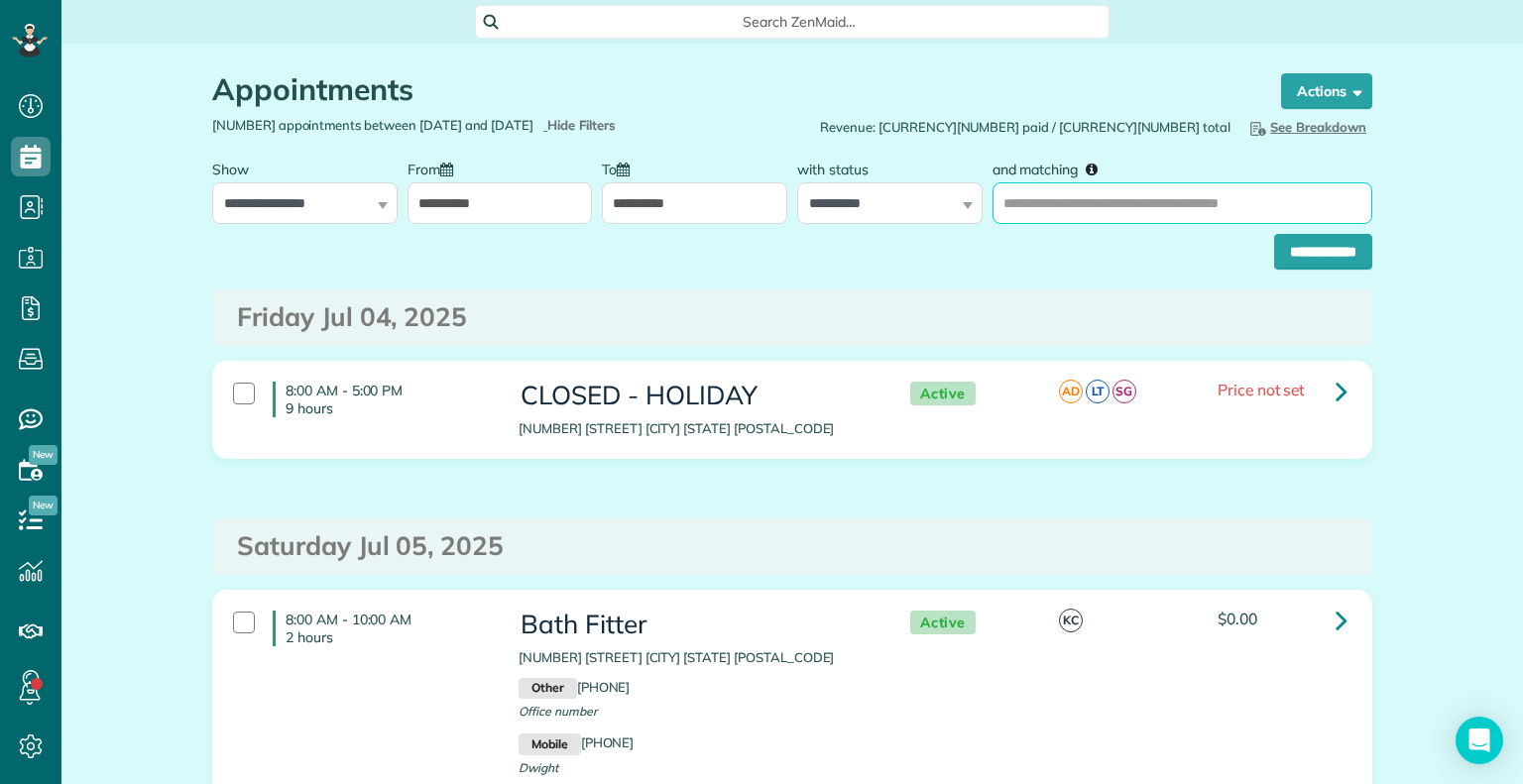 click on "and matching" at bounding box center [1182, 203] 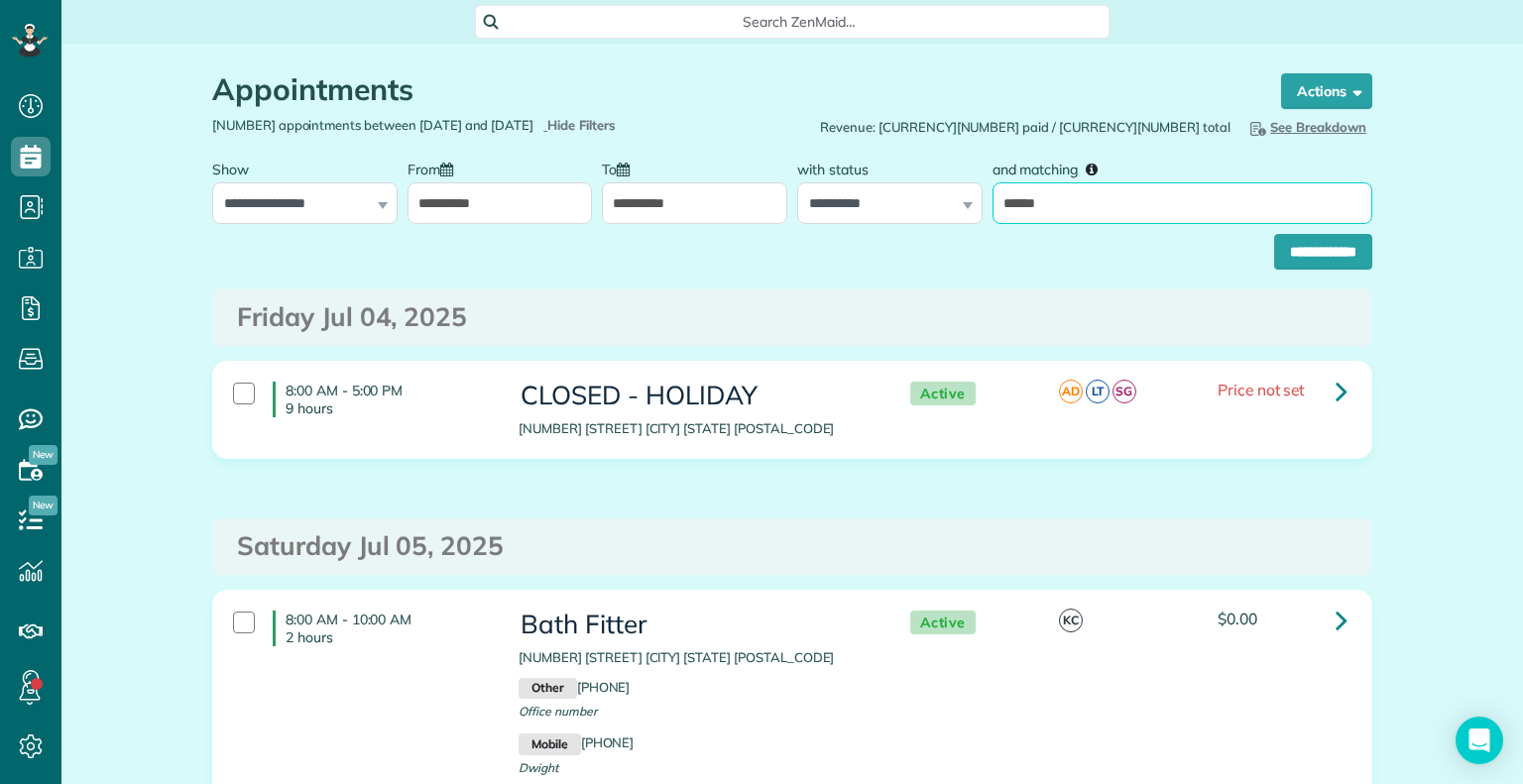 type on "******" 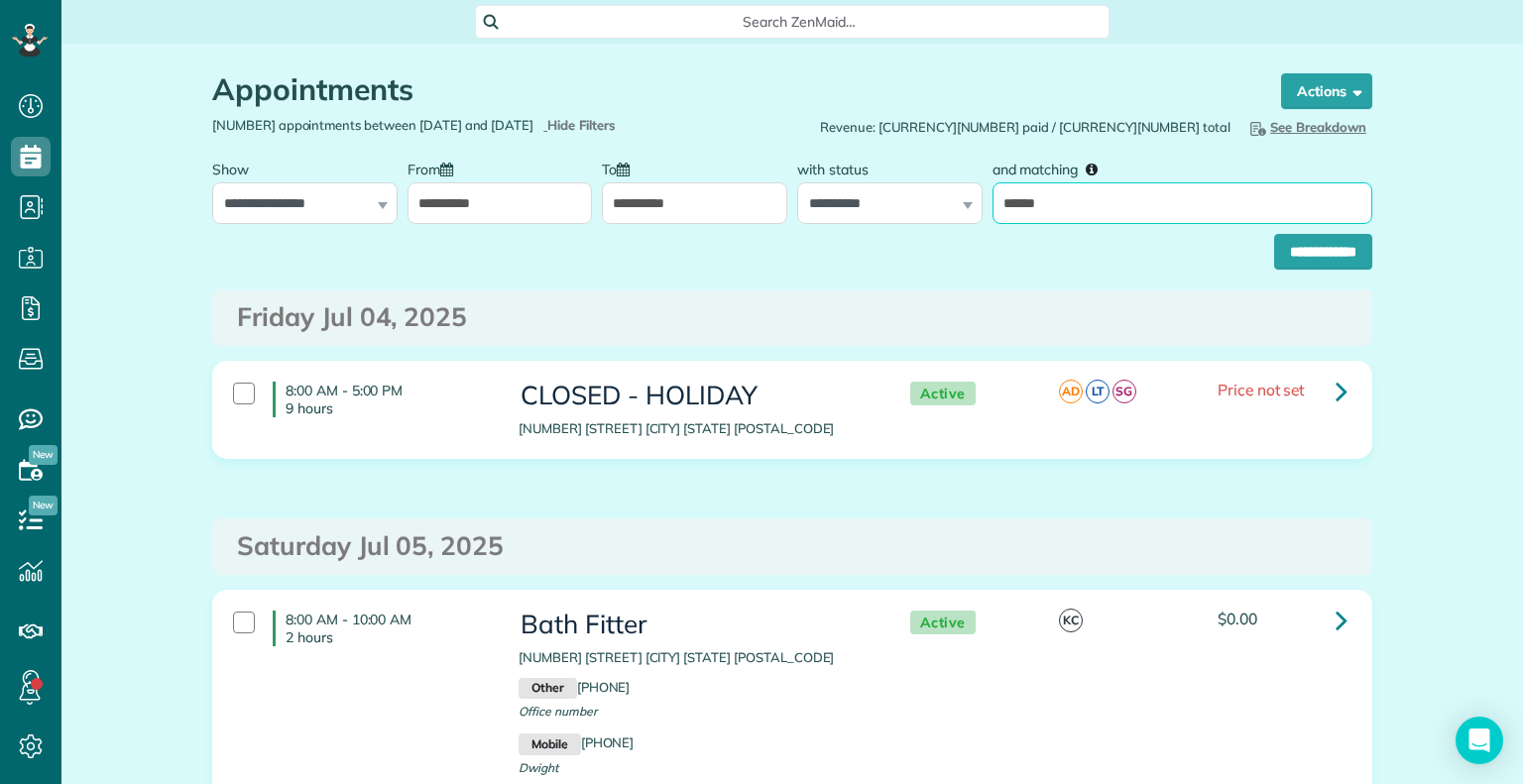 click on "**********" at bounding box center [1323, 252] 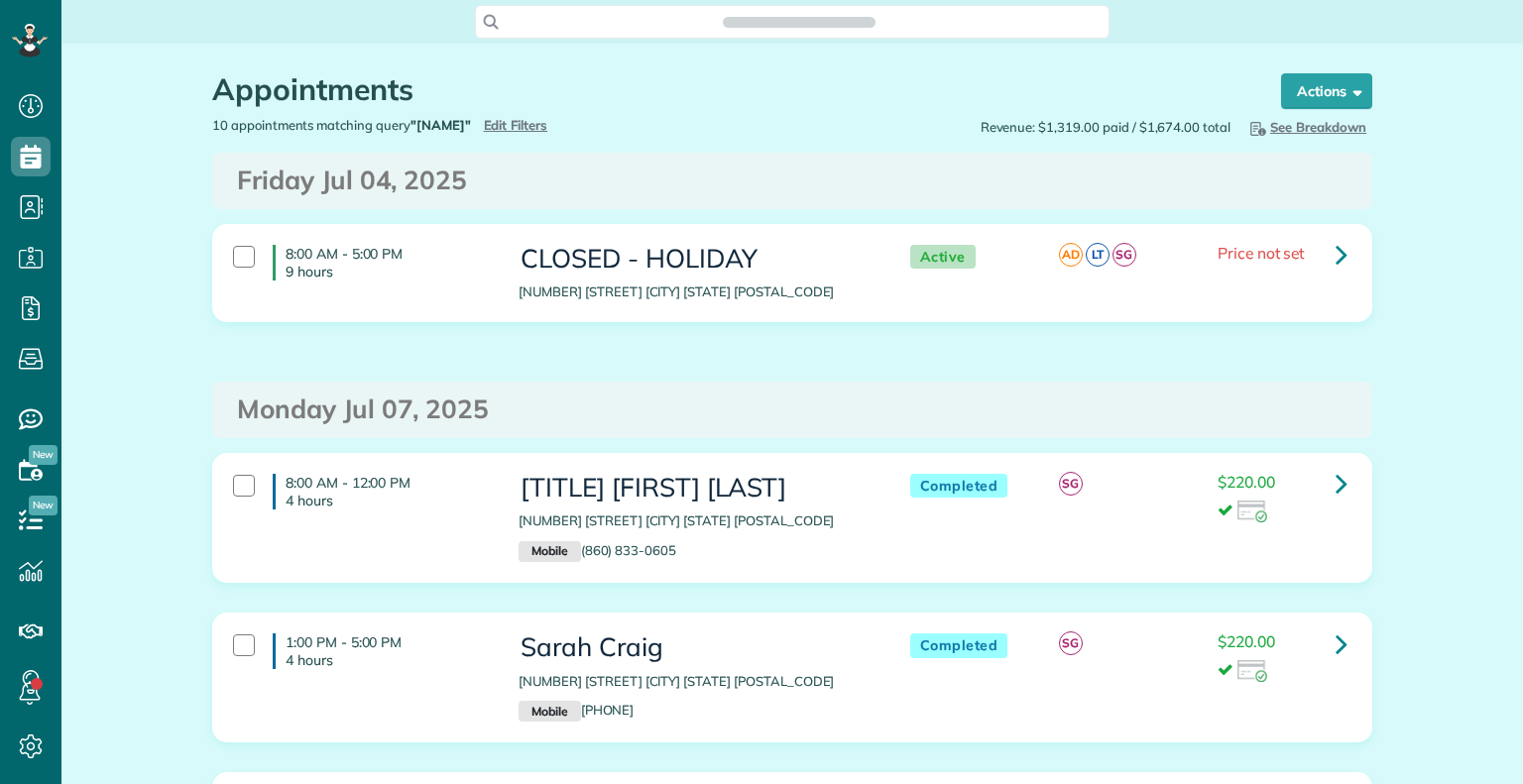 scroll, scrollTop: 0, scrollLeft: 0, axis: both 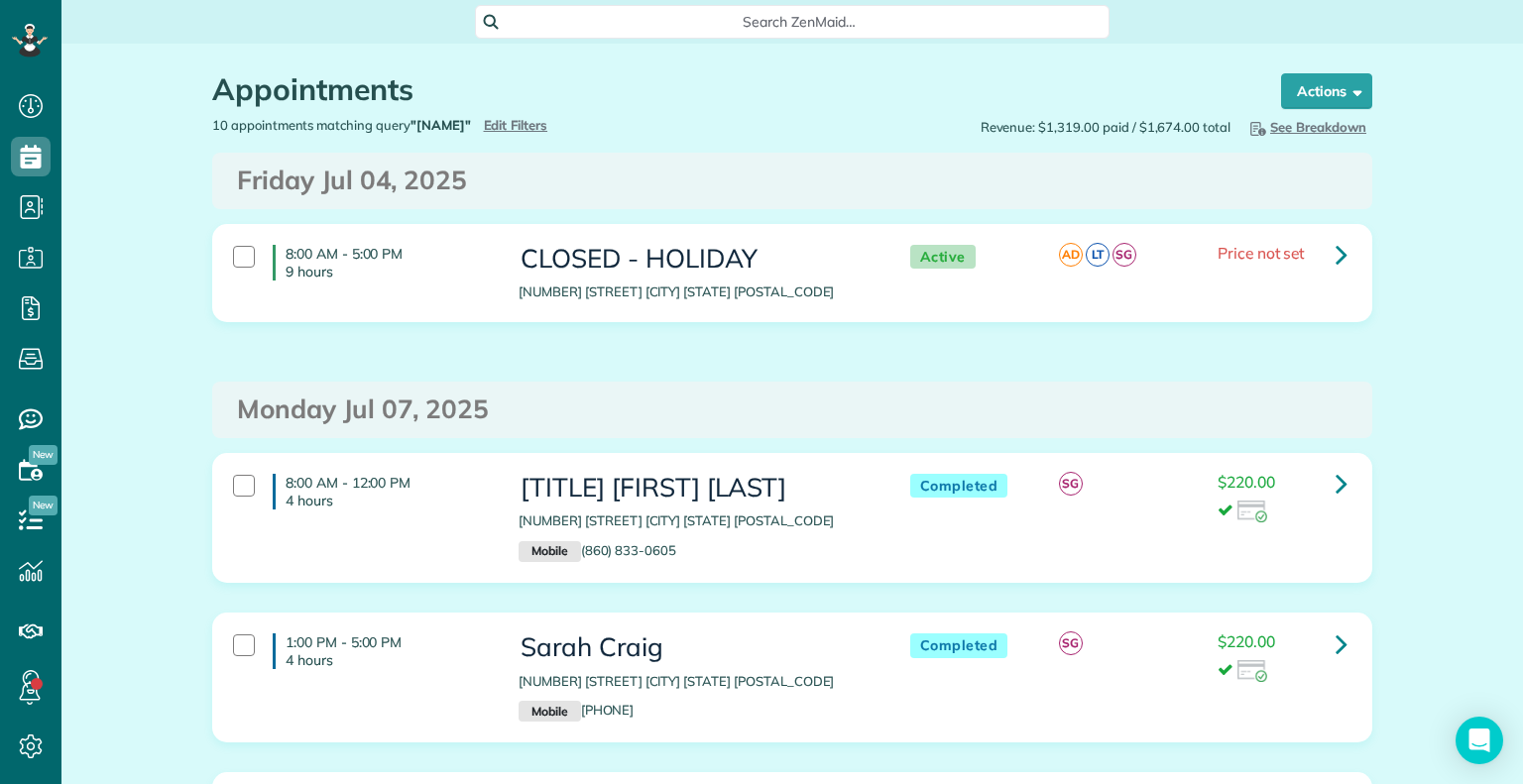 click on "Appointments
the List View [2 min]" at bounding box center [728, 94] 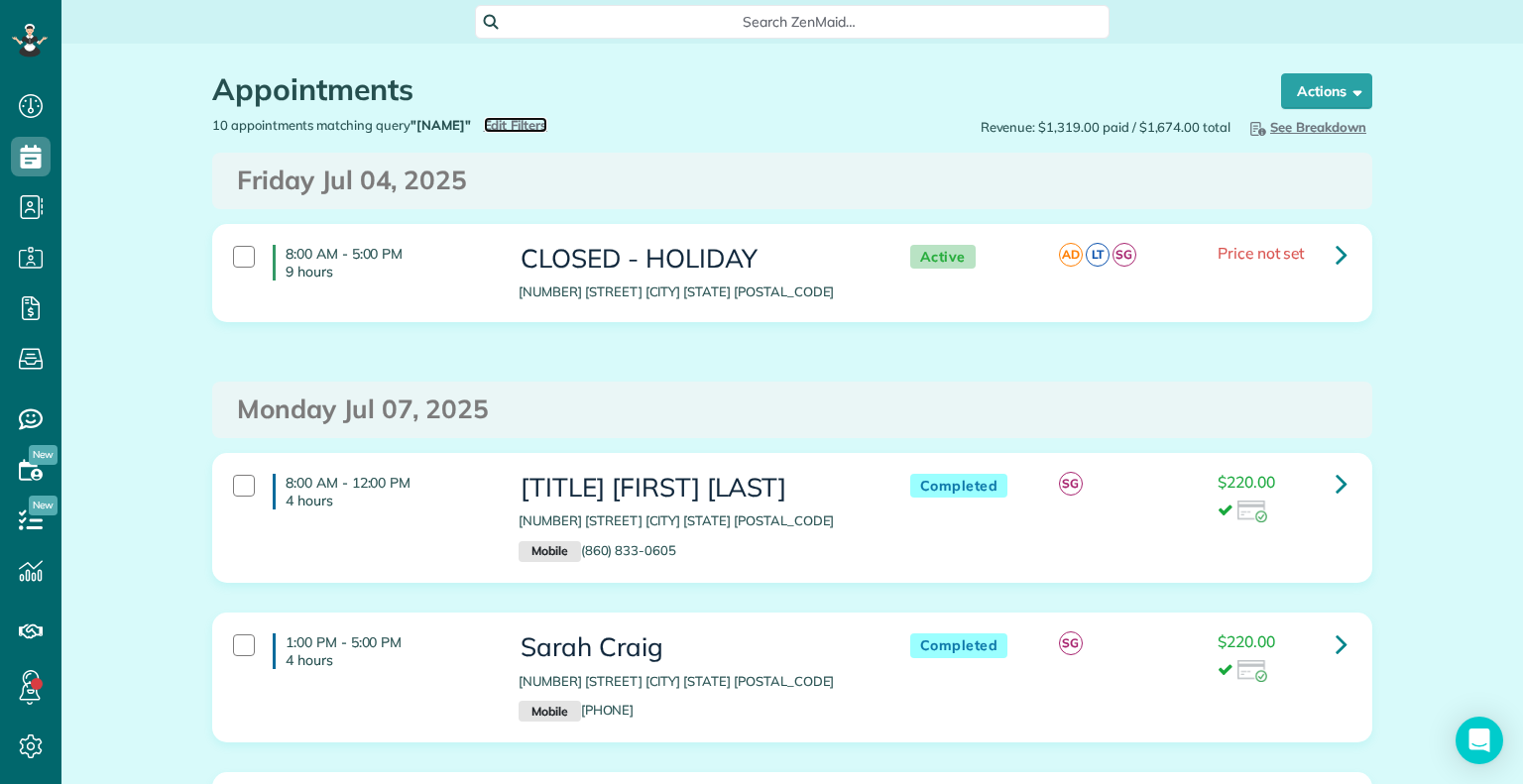 click on "Edit Filters" at bounding box center (516, 125) 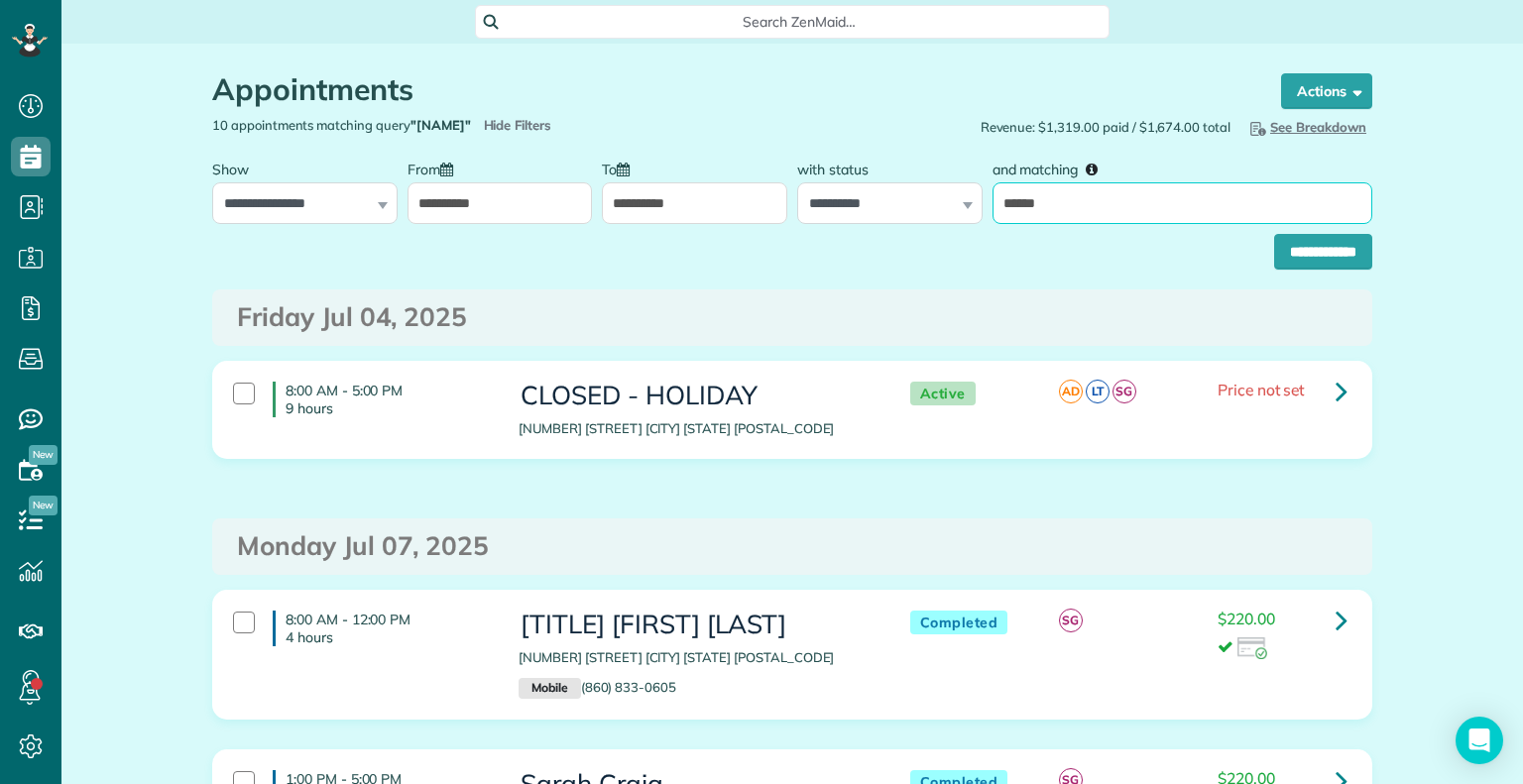 click on "******" at bounding box center (1182, 203) 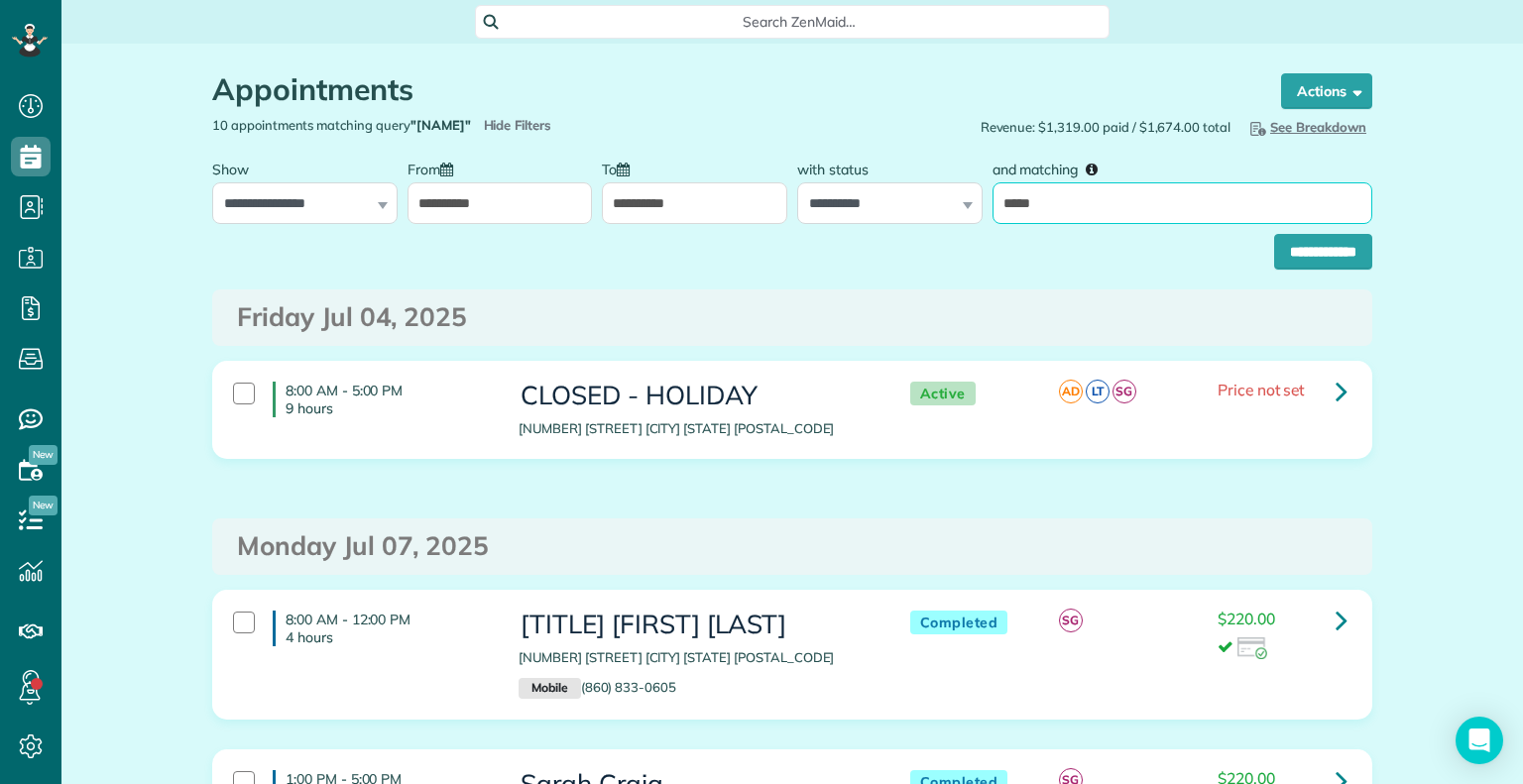 type on "*****" 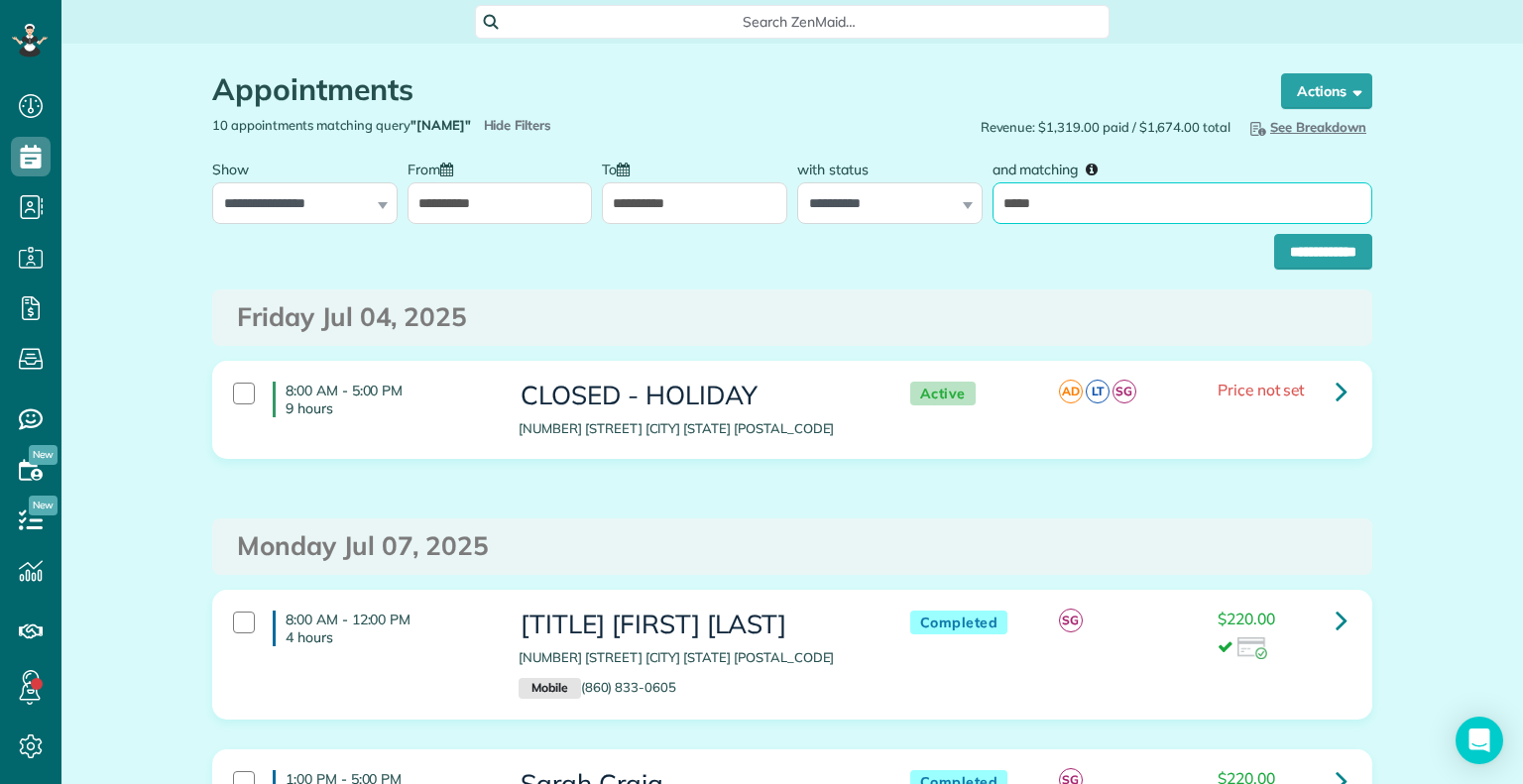 click on "**********" at bounding box center (1323, 252) 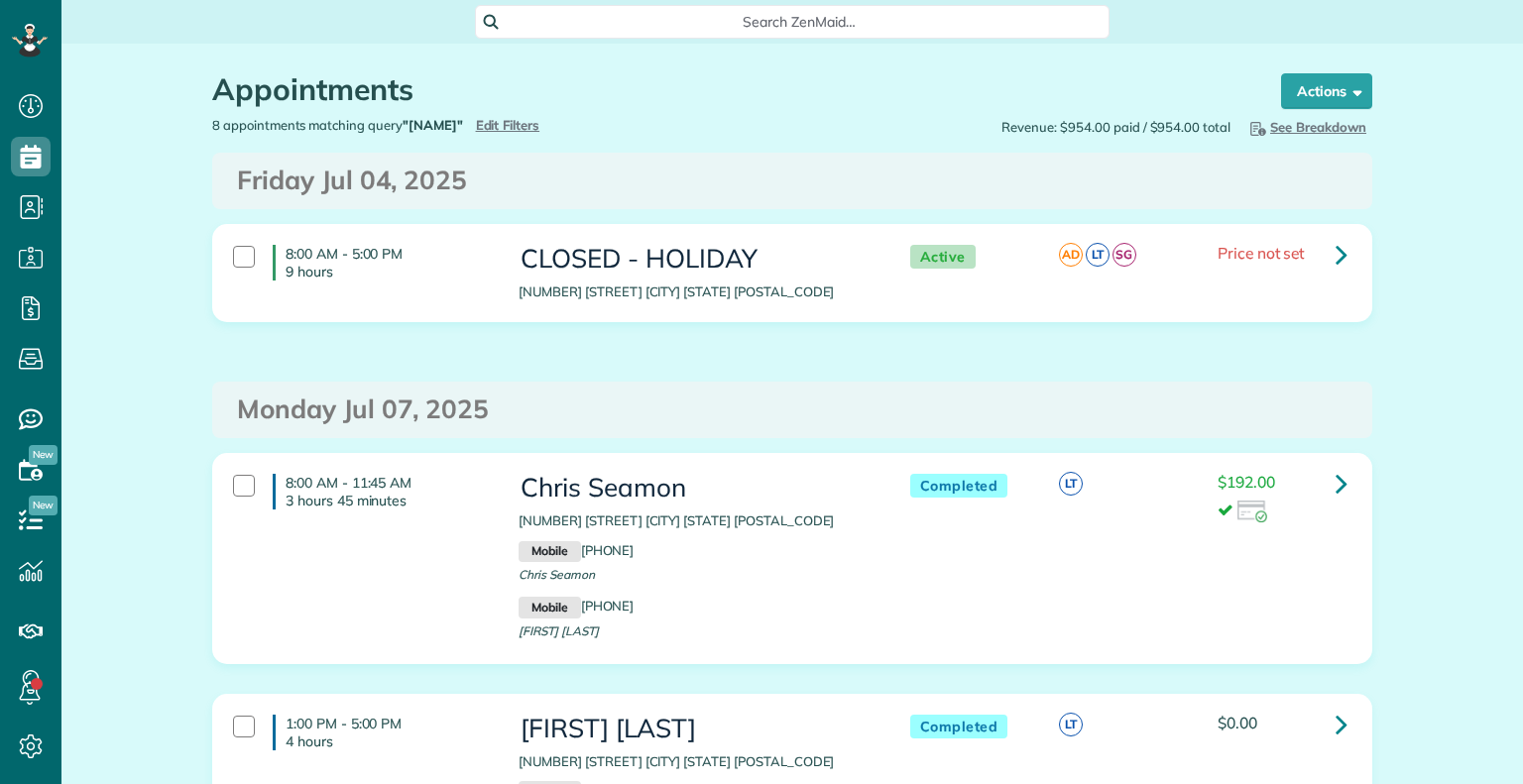 scroll, scrollTop: 0, scrollLeft: 0, axis: both 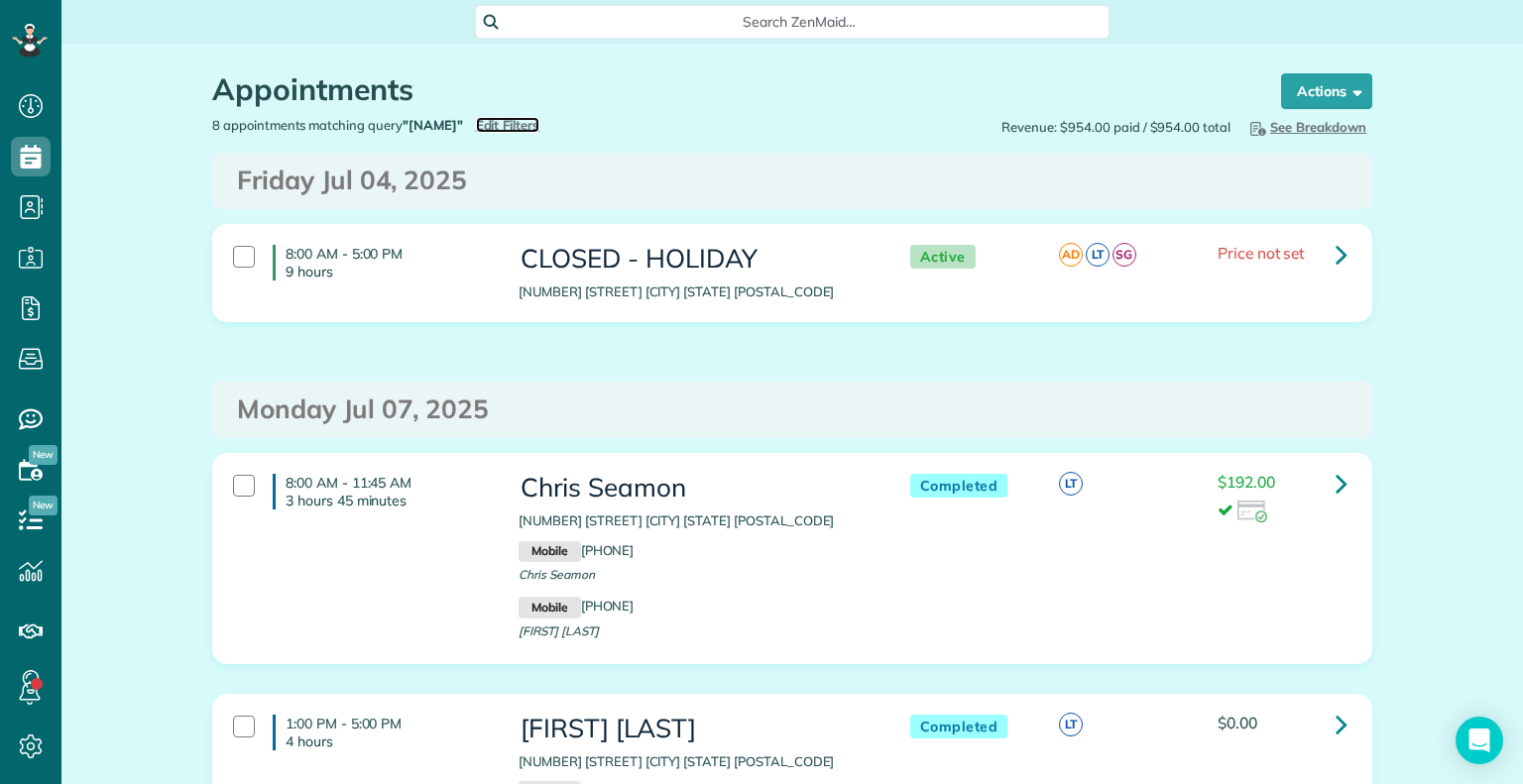 click on "Edit Filters" at bounding box center [508, 125] 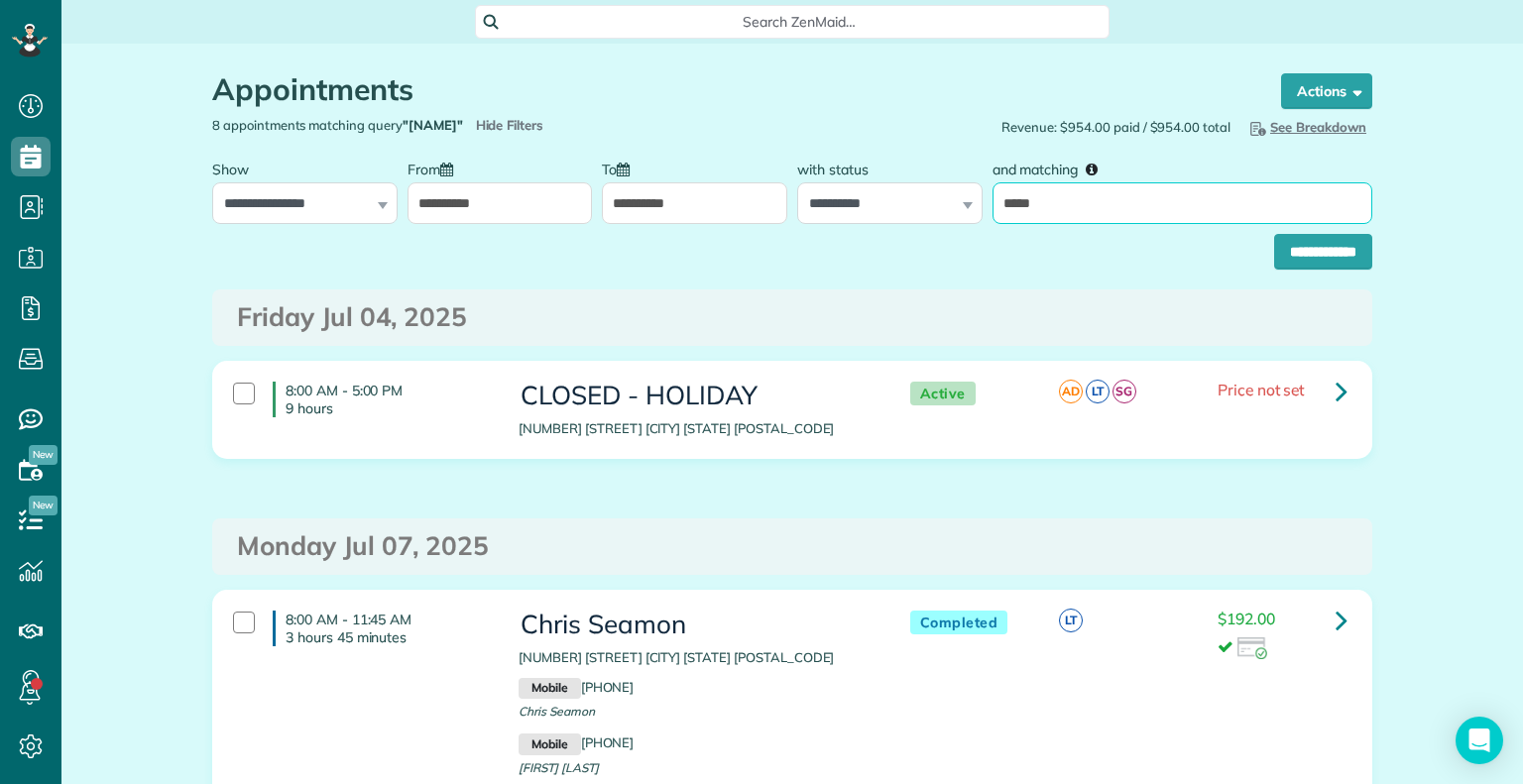 click on "*****" at bounding box center [1182, 203] 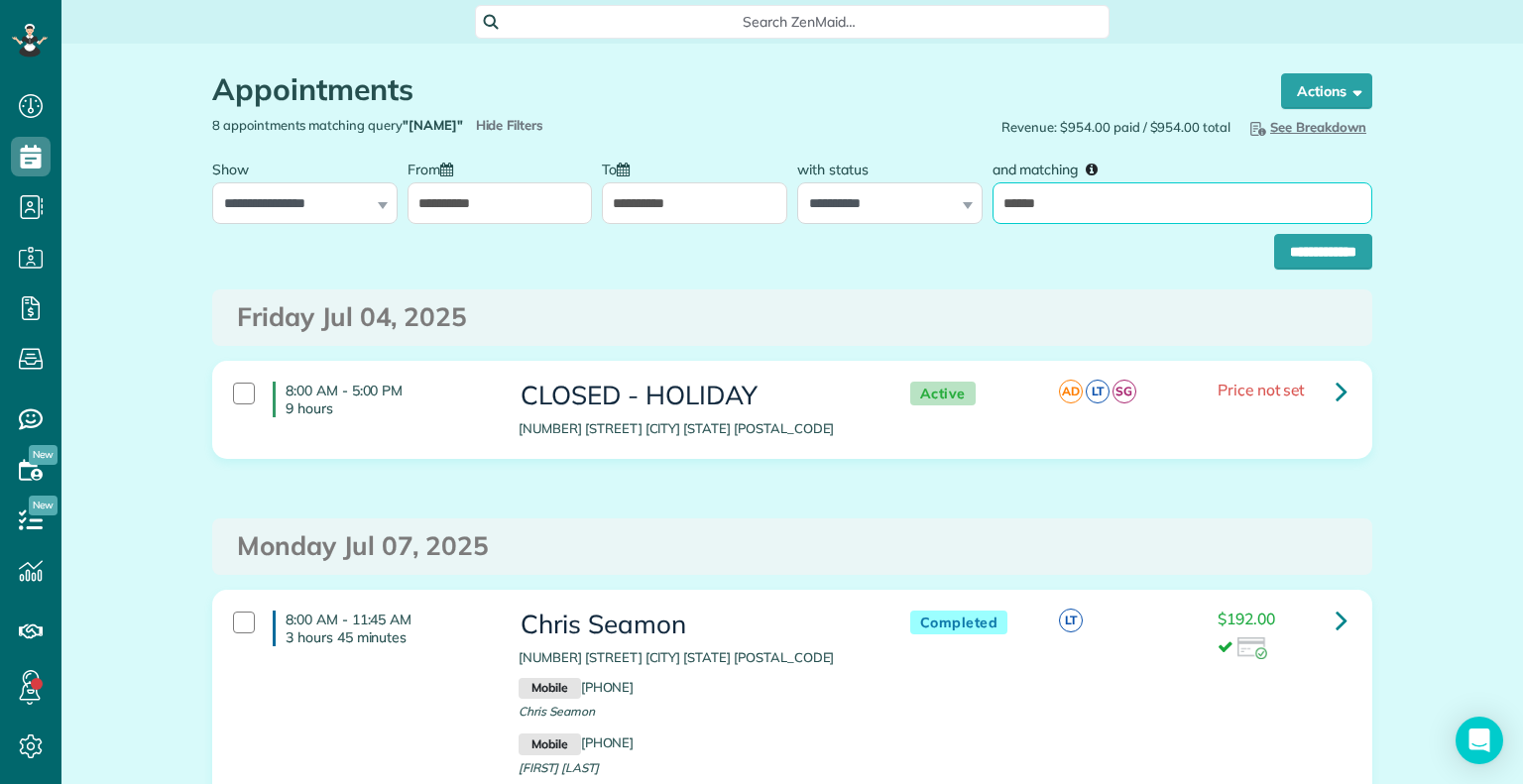 type on "******" 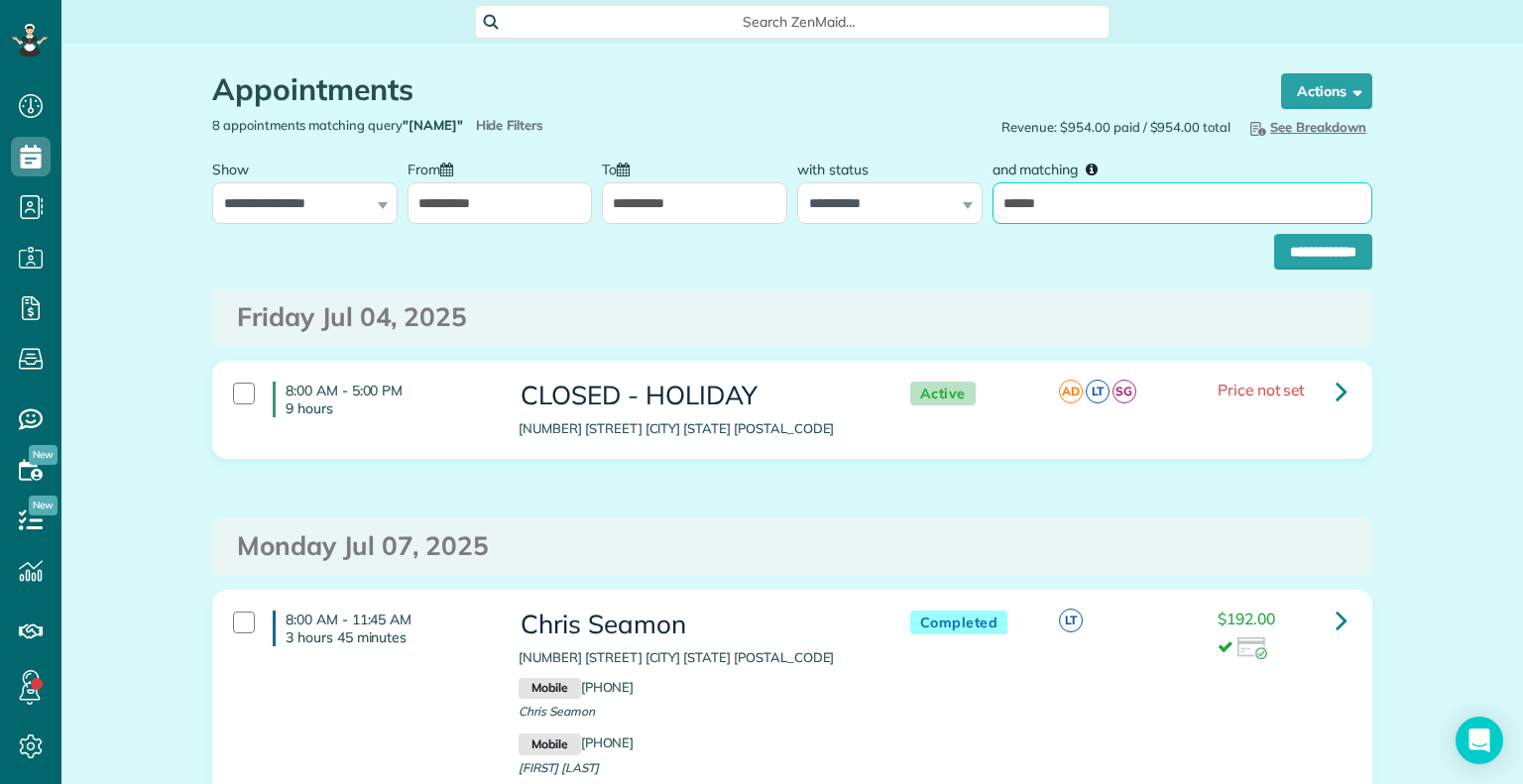 click on "**********" at bounding box center (1323, 252) 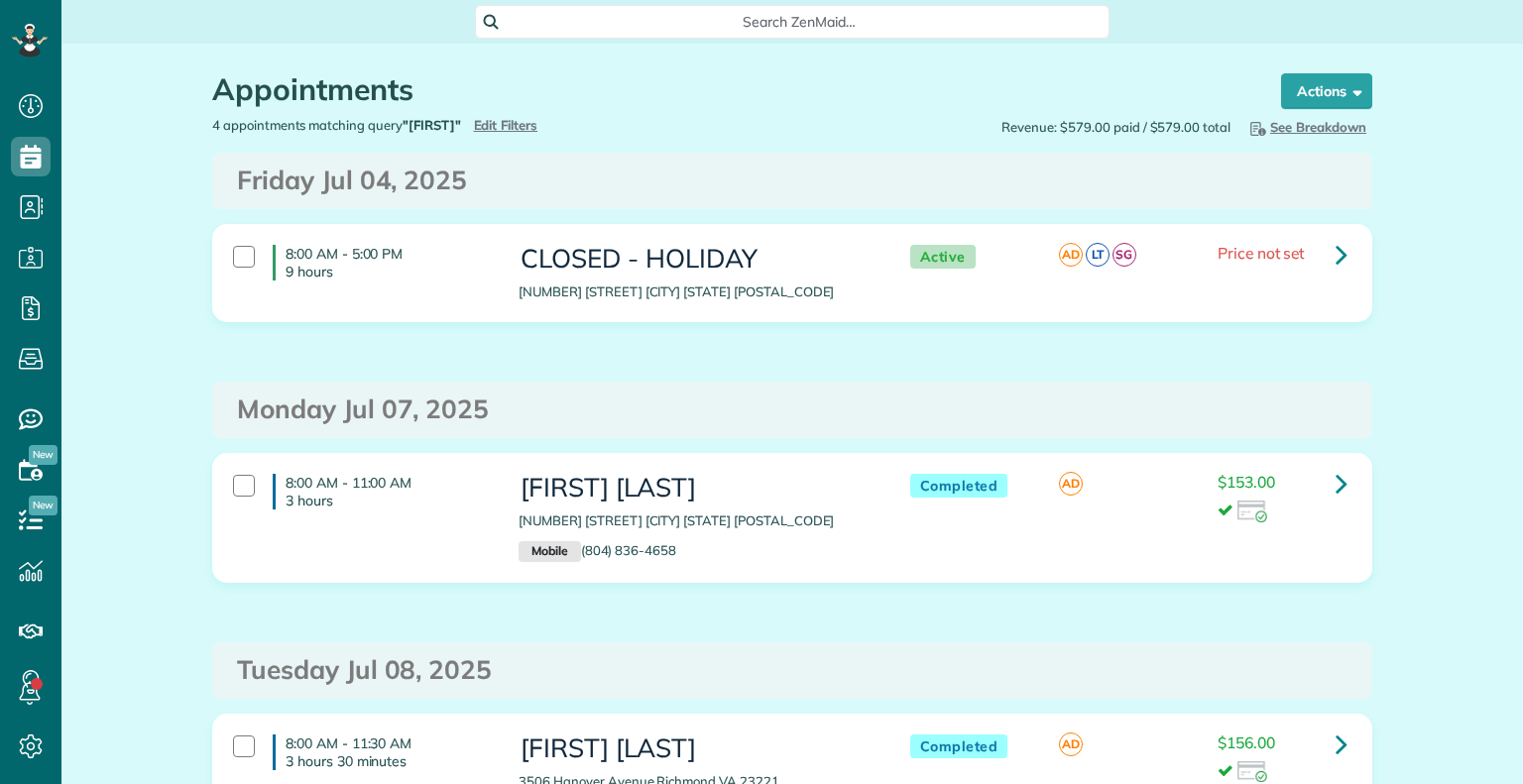 scroll, scrollTop: 0, scrollLeft: 0, axis: both 